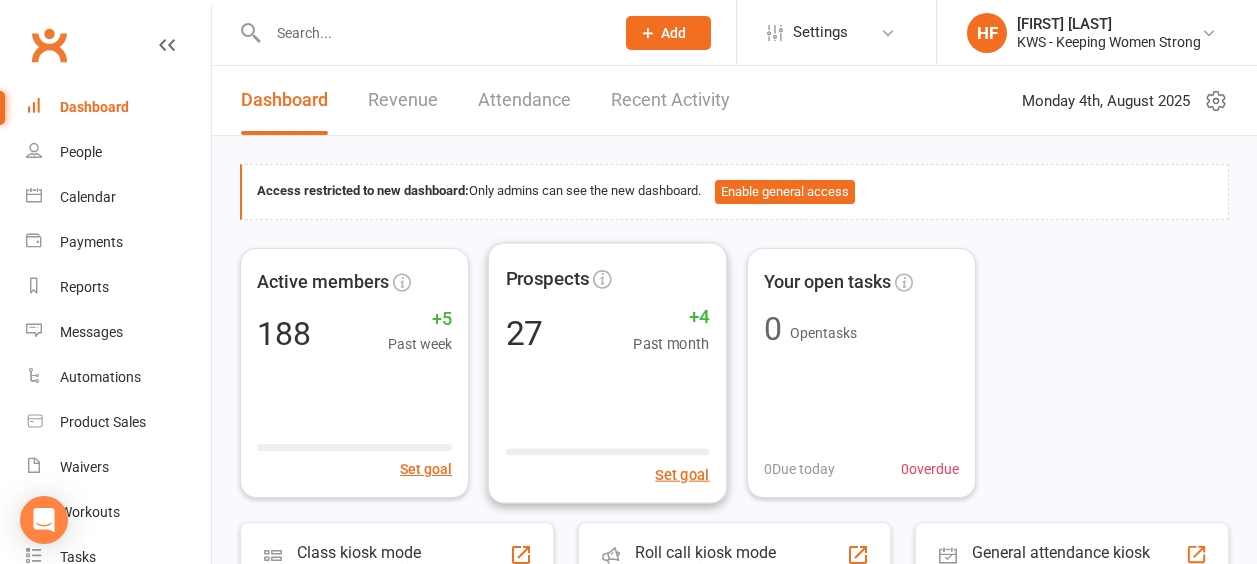 scroll, scrollTop: 0, scrollLeft: 0, axis: both 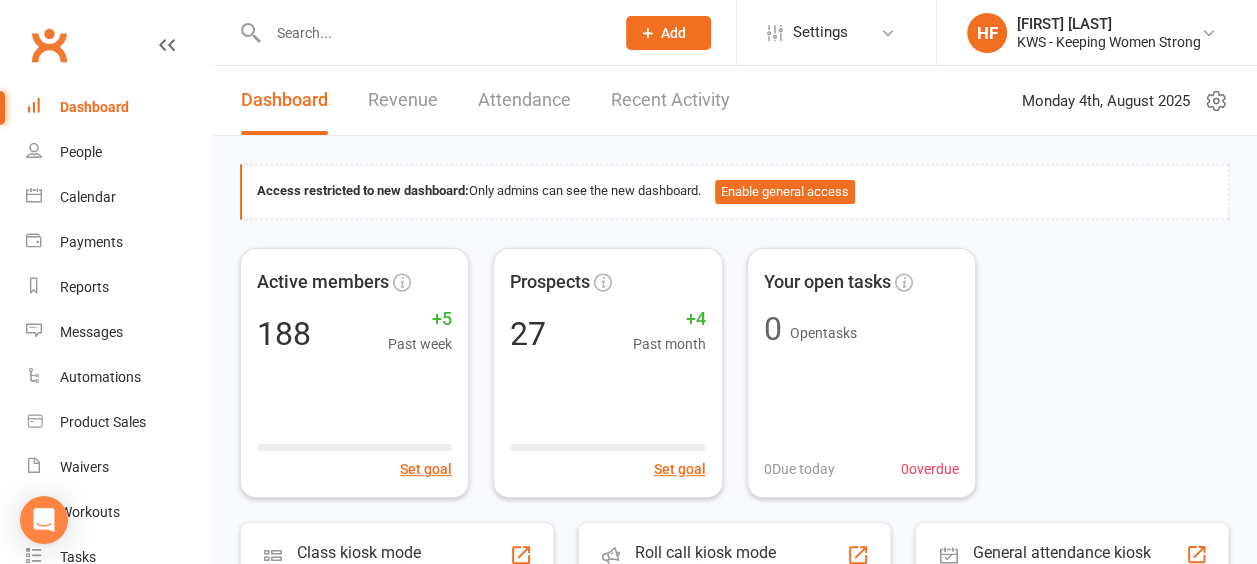 click at bounding box center (431, 33) 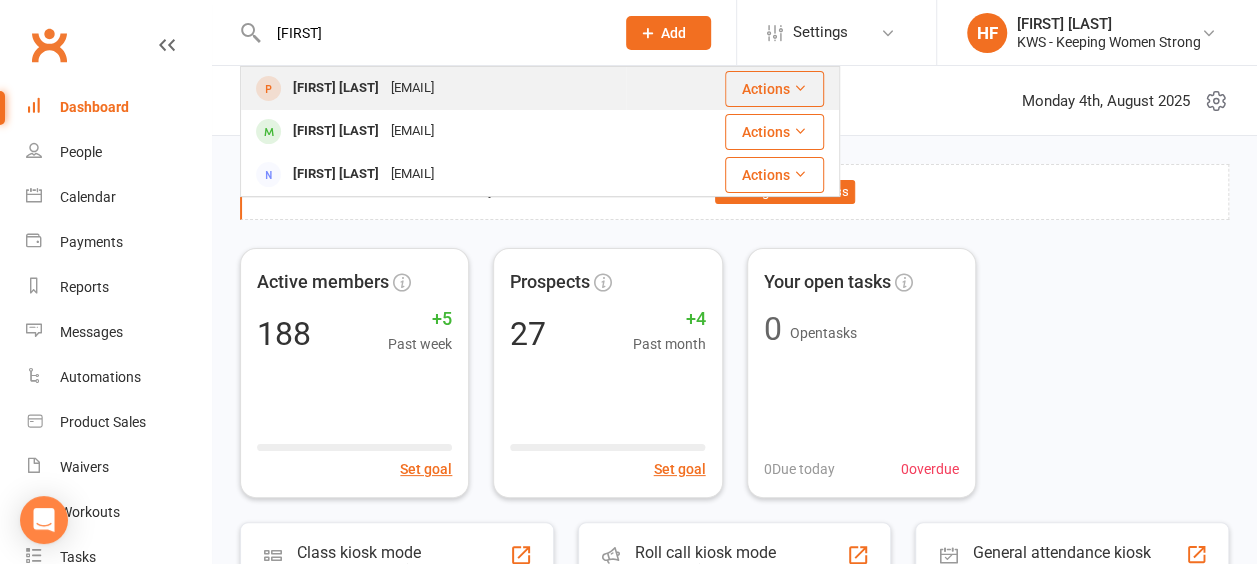 type on "renata" 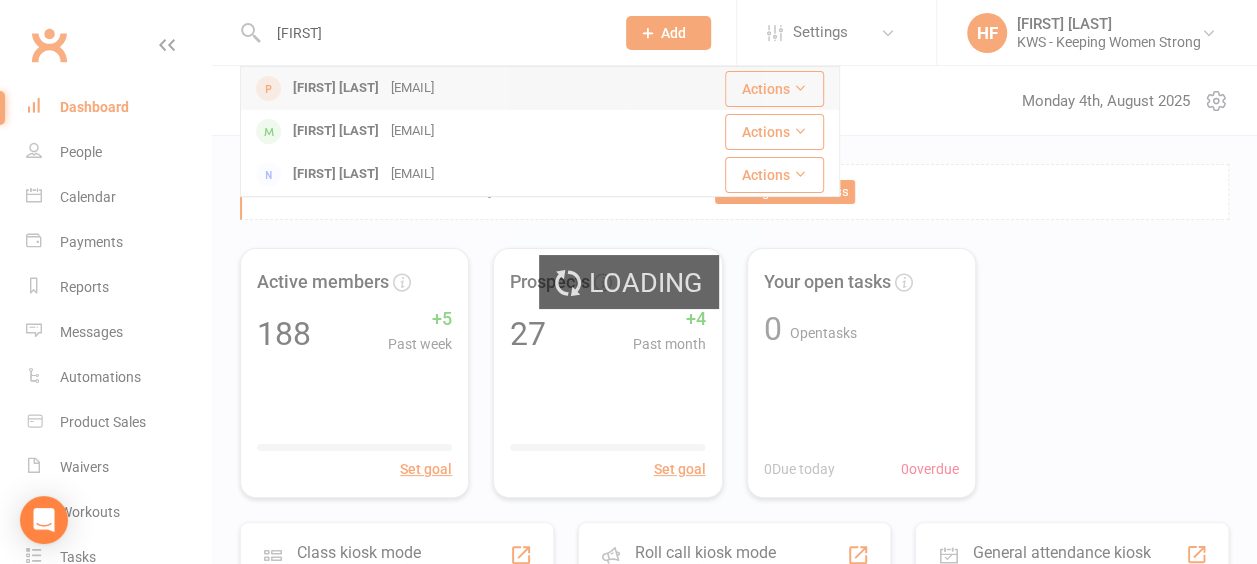 type 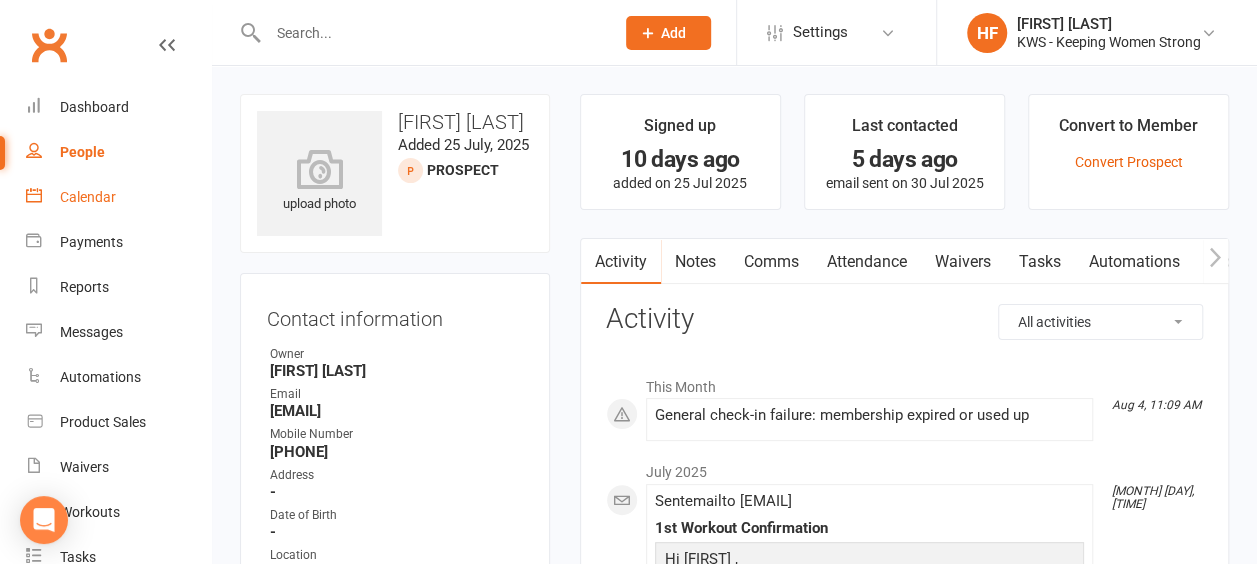 click on "Calendar" at bounding box center [88, 197] 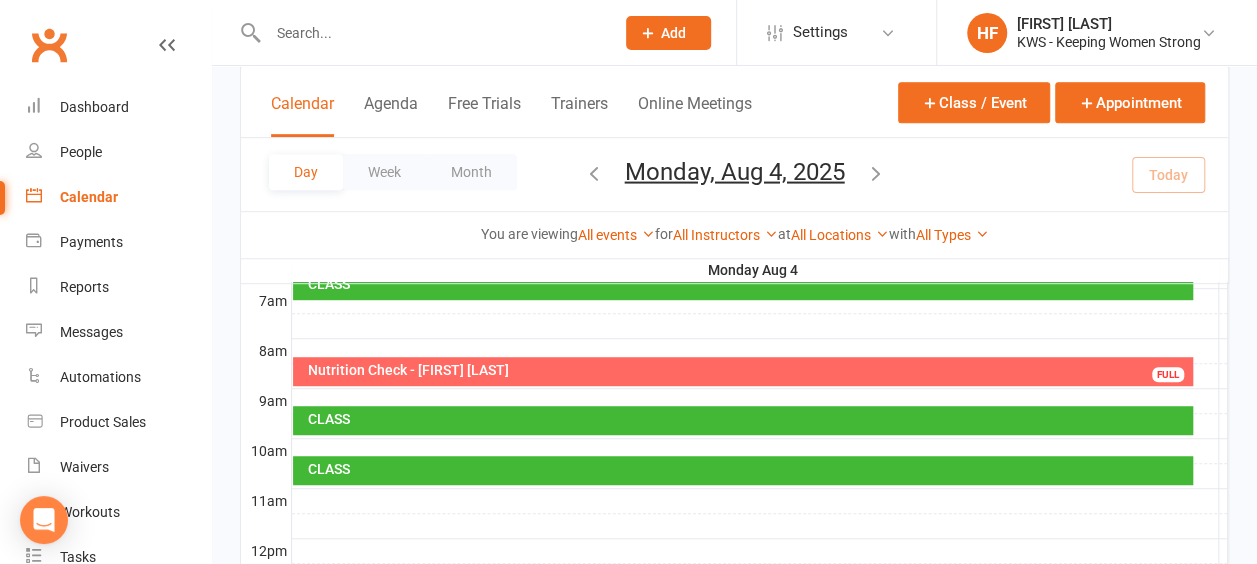 scroll, scrollTop: 500, scrollLeft: 0, axis: vertical 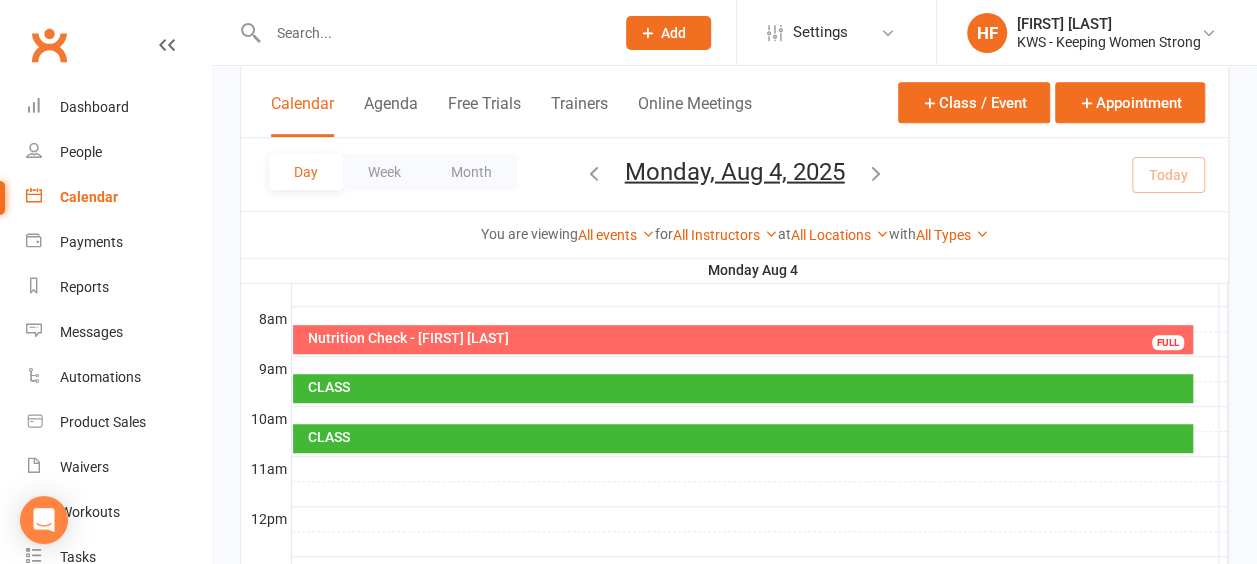 click at bounding box center [760, 469] 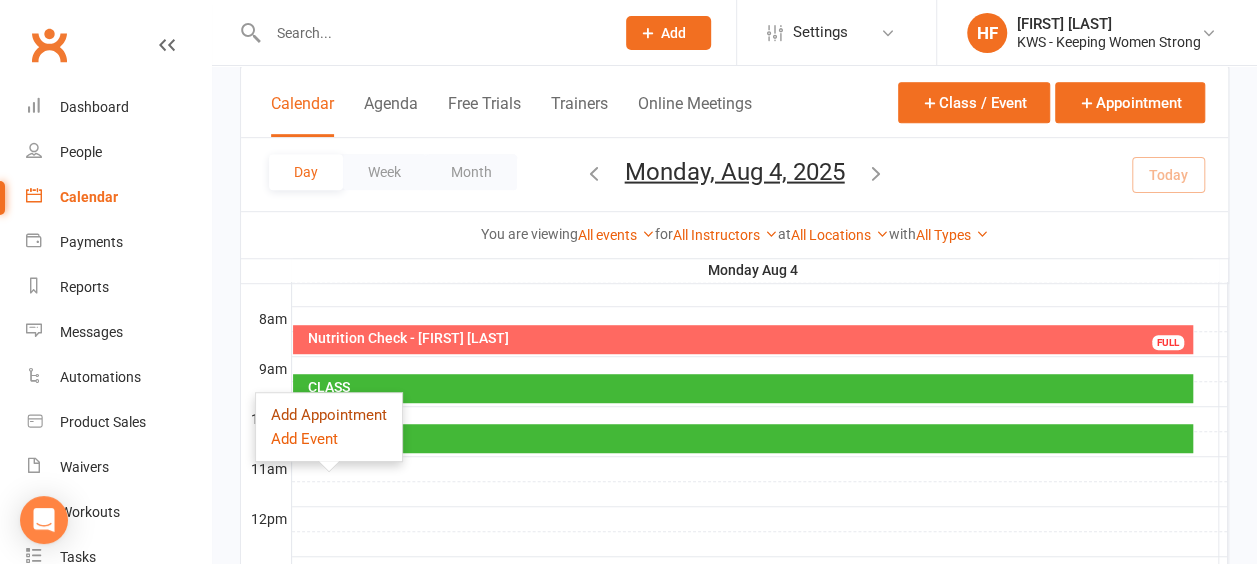 click on "Add Appointment" at bounding box center (329, 415) 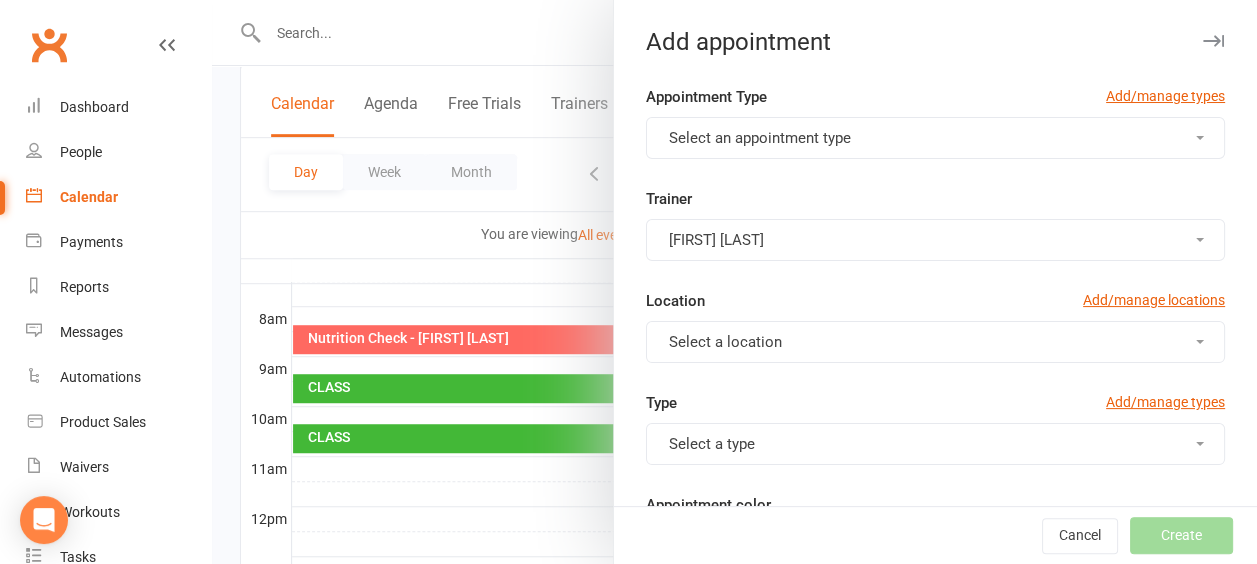 click on "Select an appointment type" at bounding box center [935, 138] 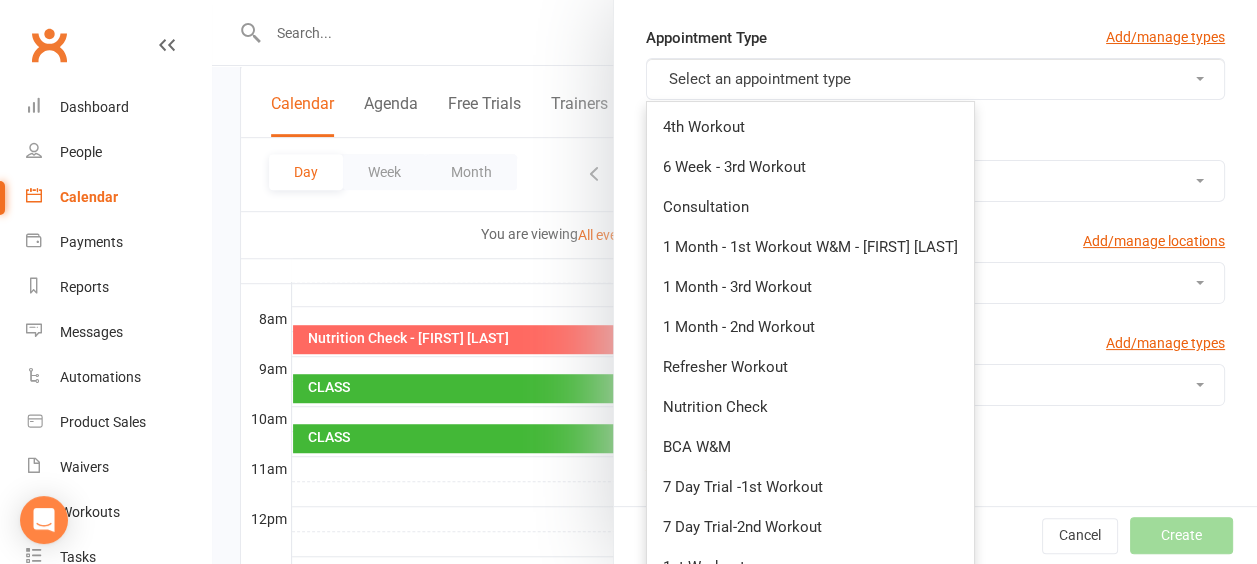scroll, scrollTop: 100, scrollLeft: 0, axis: vertical 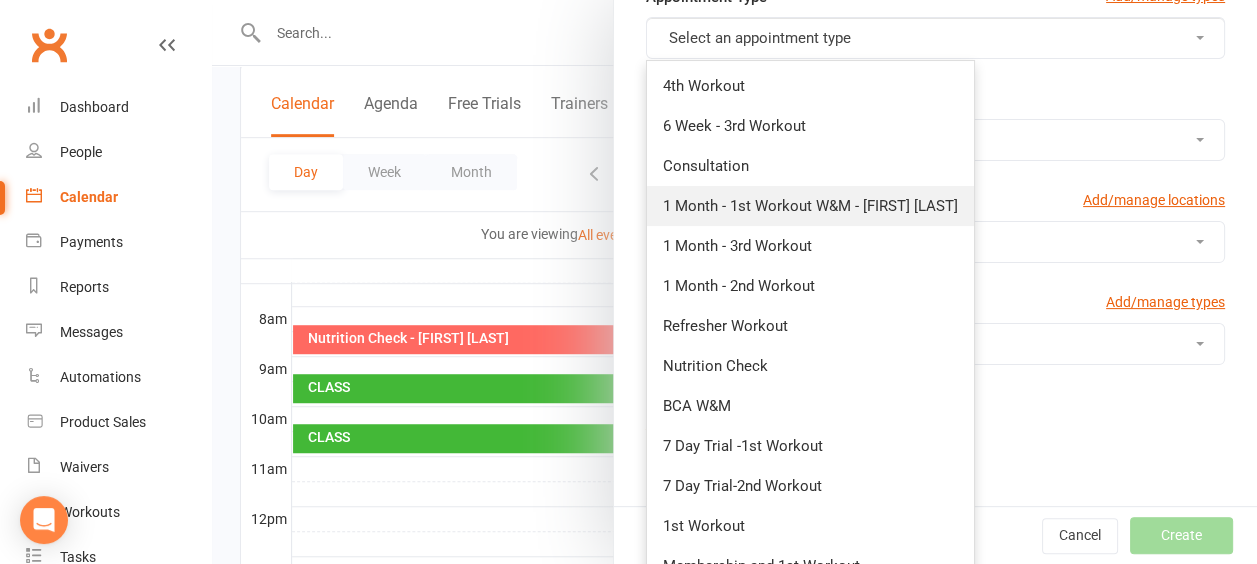 click on "1 Month - 1st Workout  W&M" at bounding box center [810, 206] 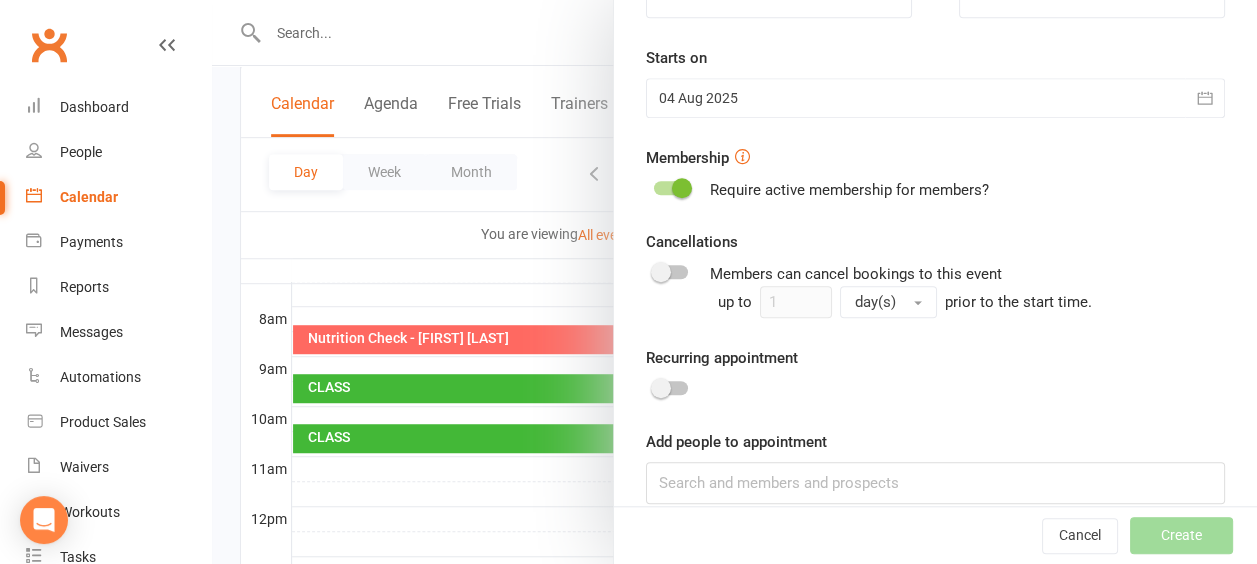scroll, scrollTop: 674, scrollLeft: 0, axis: vertical 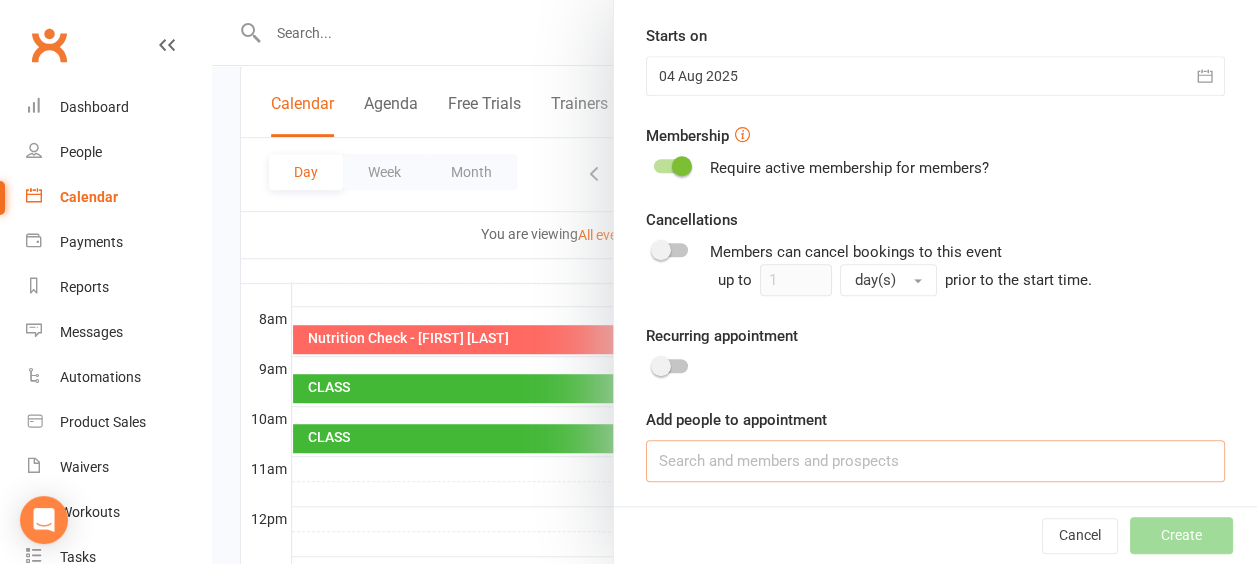 click at bounding box center (935, 461) 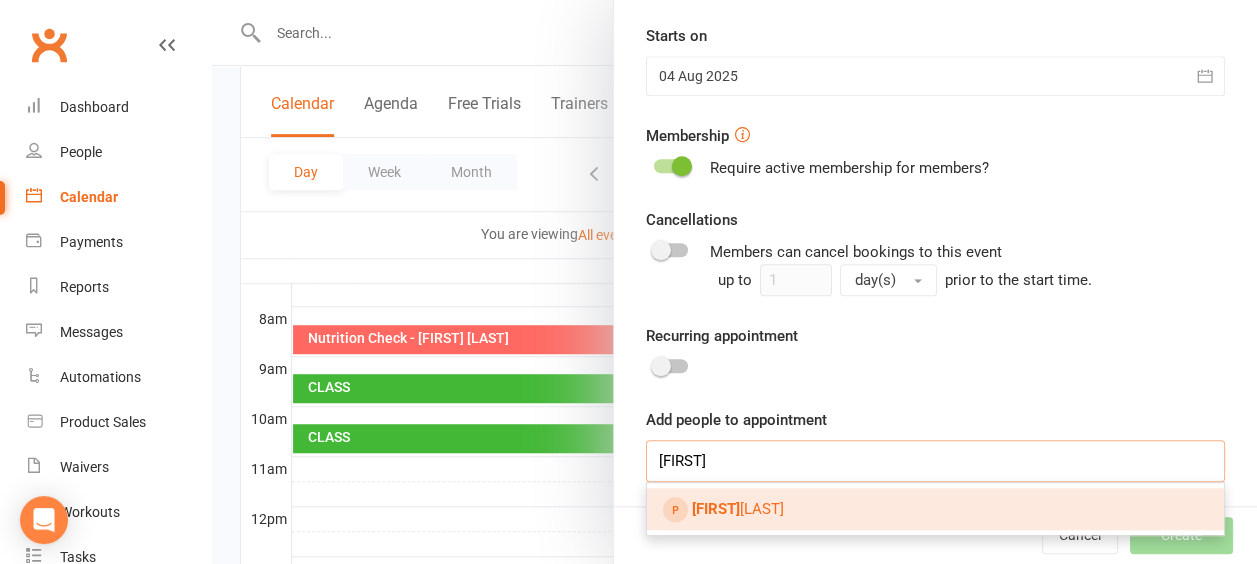 type on "[FIRST]" 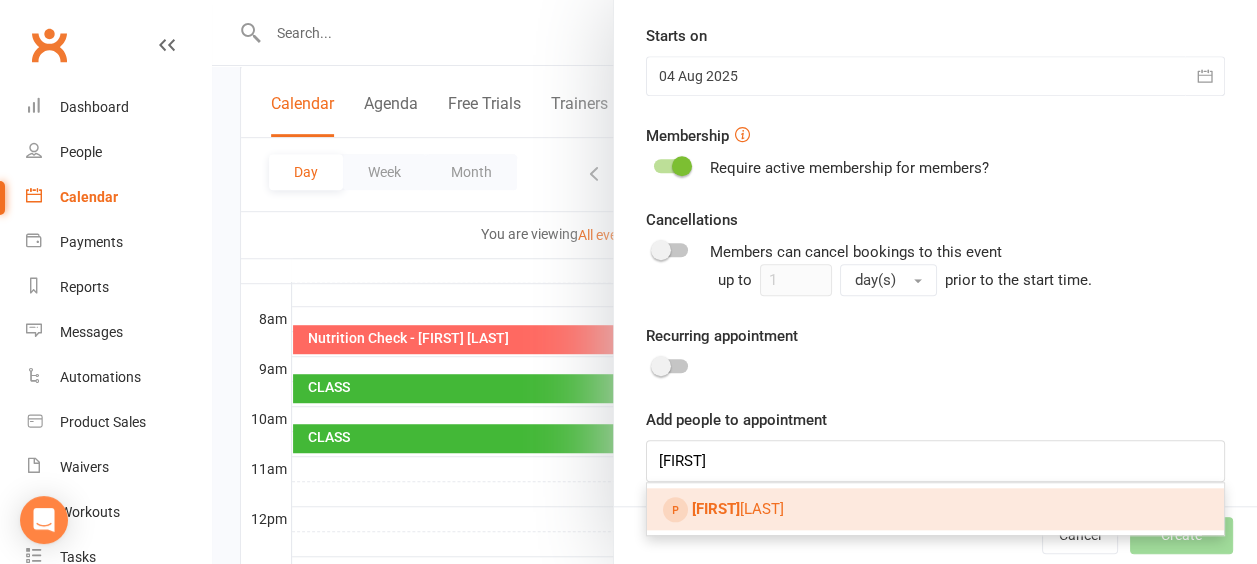 click on "Rena ta Costa" at bounding box center (935, 509) 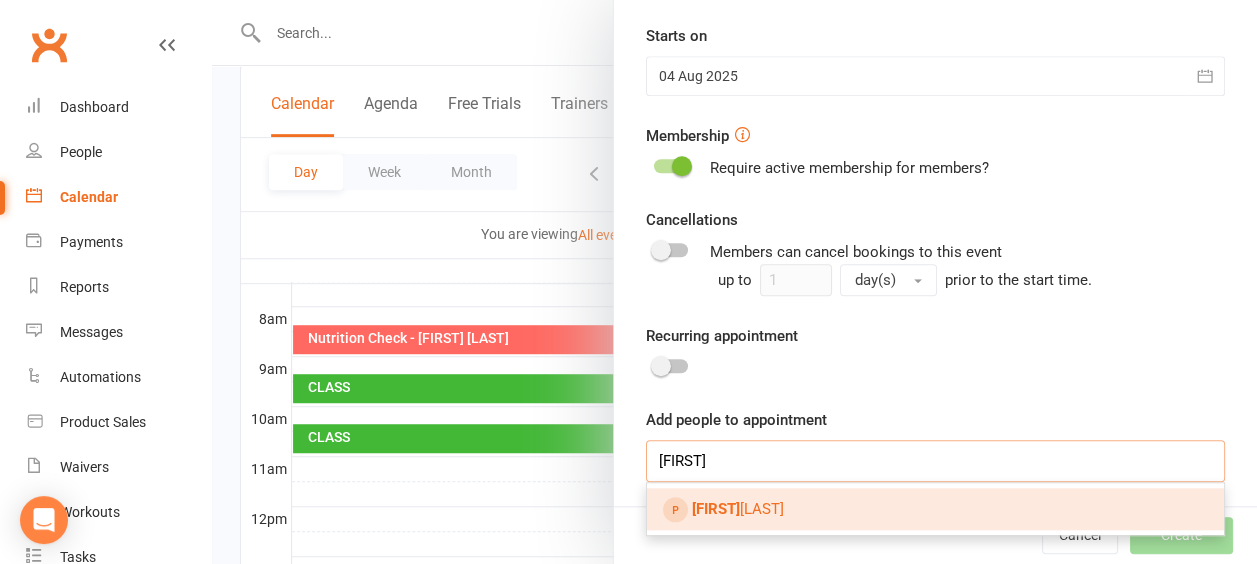 type 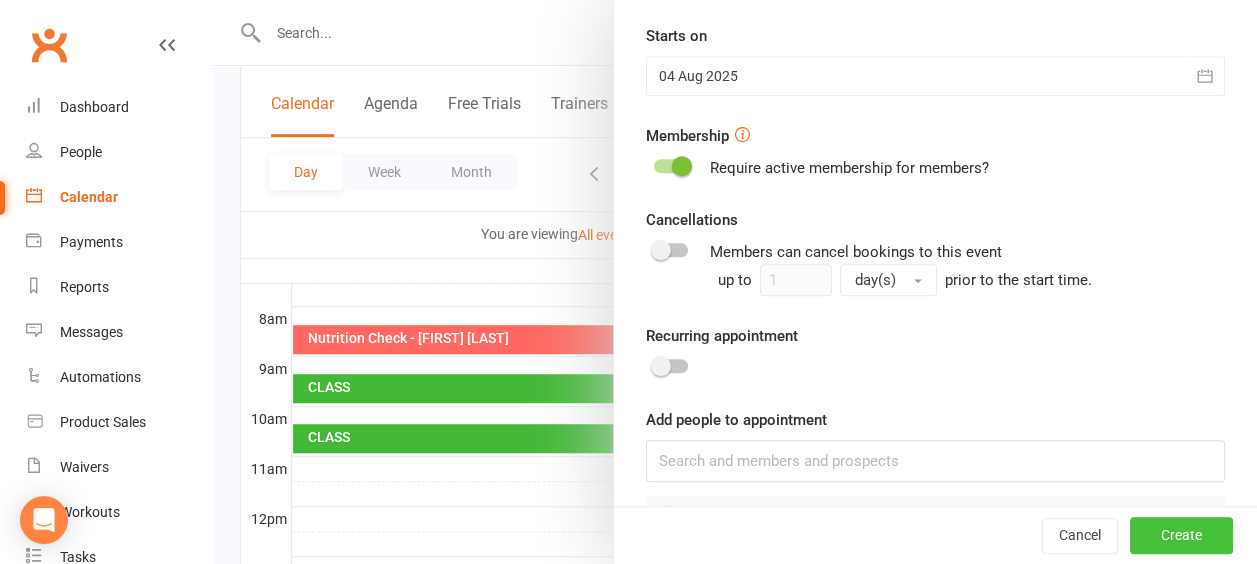 click on "Create" at bounding box center [1181, 536] 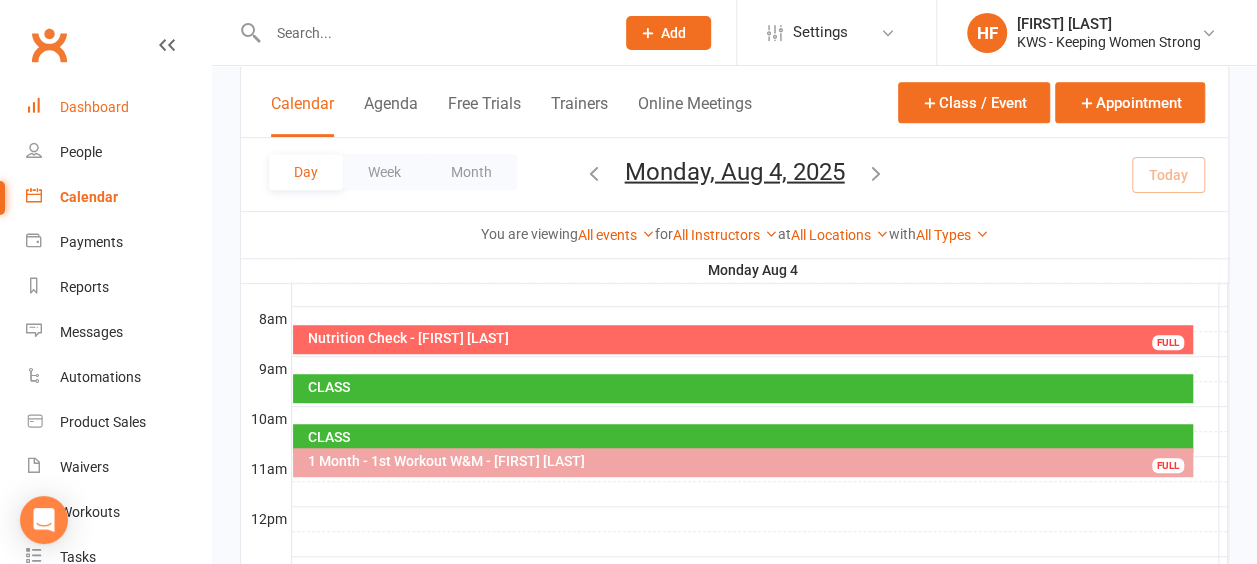 click on "Dashboard" at bounding box center [94, 107] 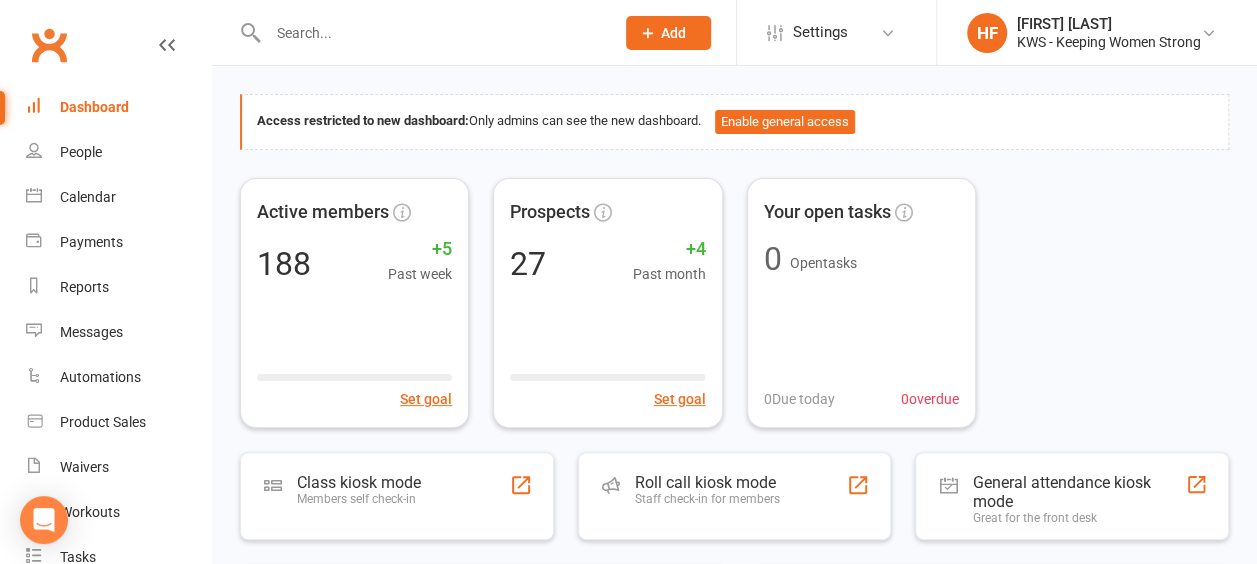 scroll, scrollTop: 200, scrollLeft: 0, axis: vertical 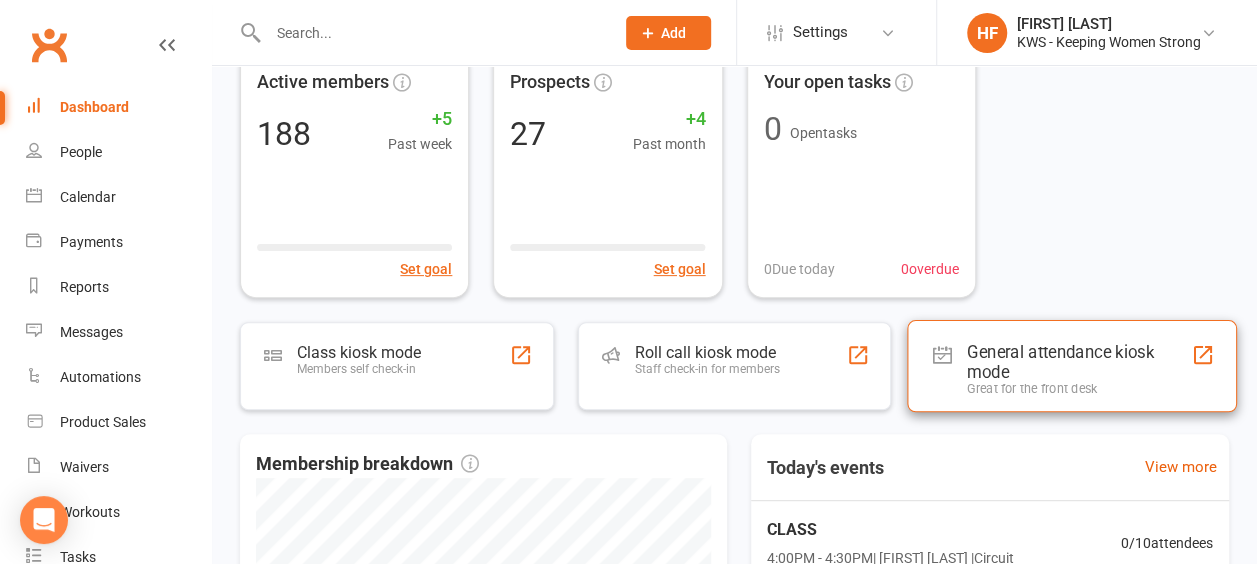 click on "General attendance kiosk mode" at bounding box center (1078, 361) 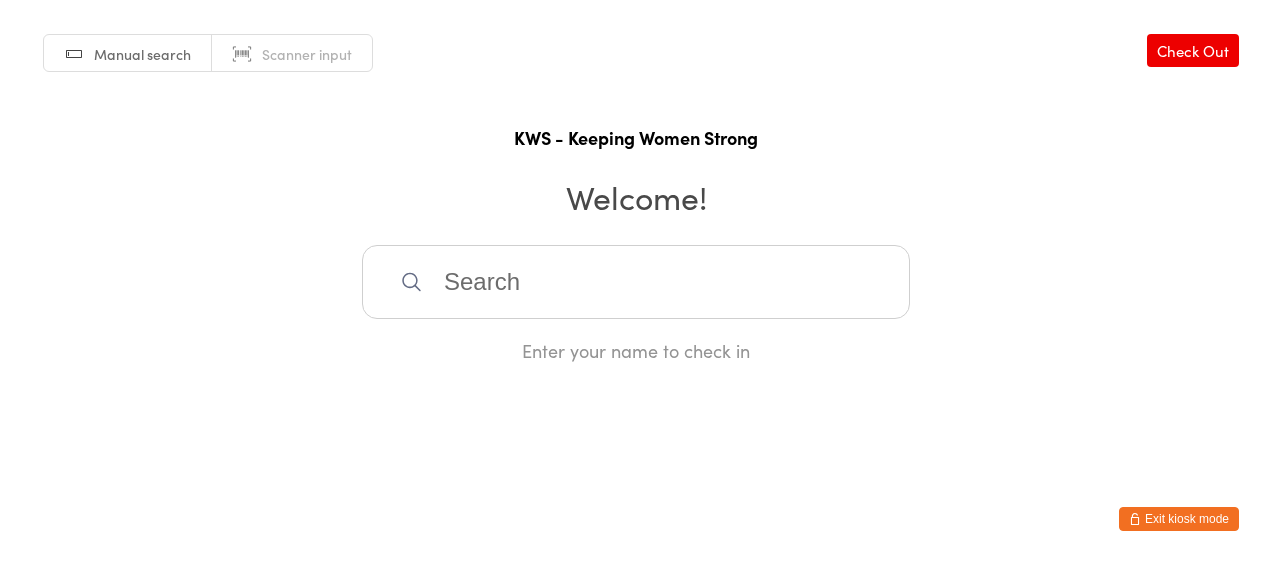 scroll, scrollTop: 0, scrollLeft: 0, axis: both 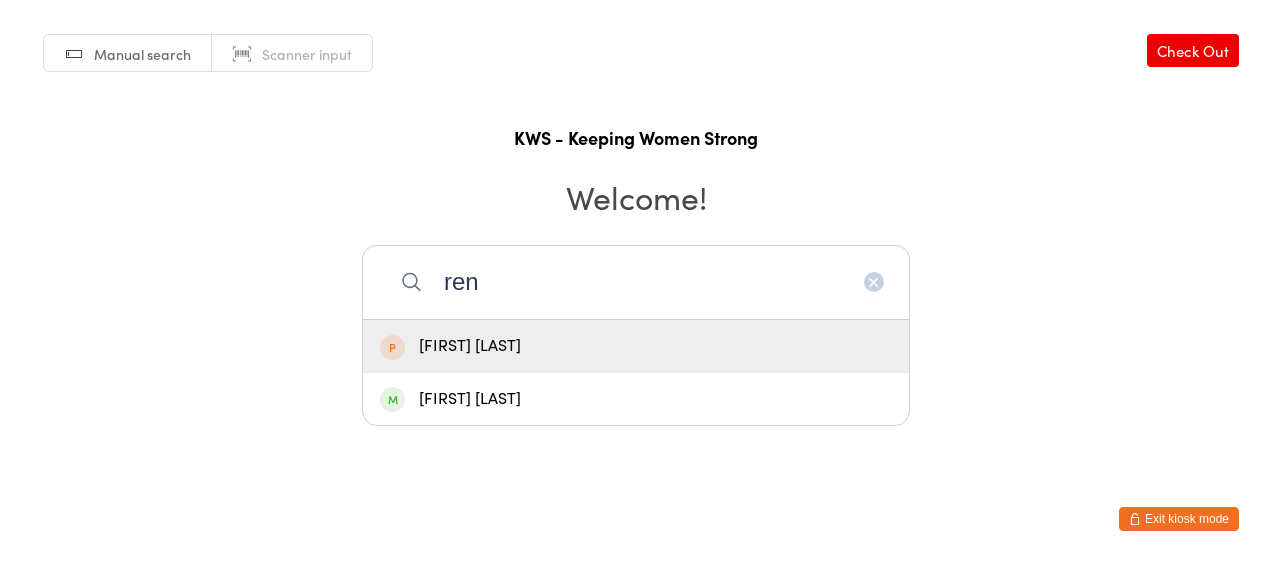 type on "ren" 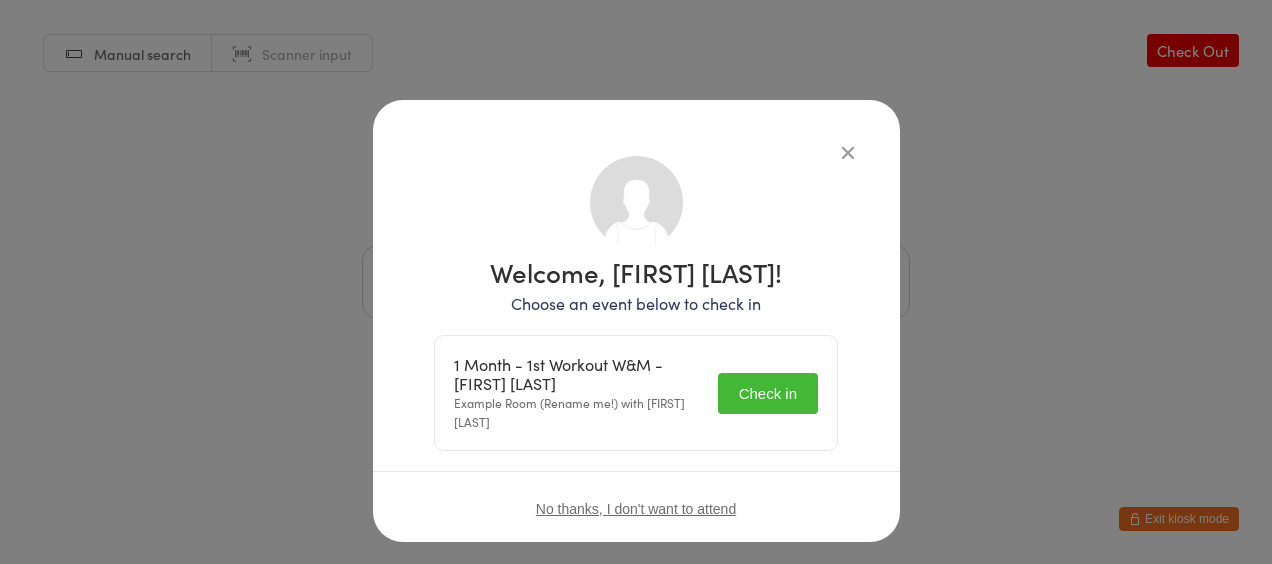 click on "Check in" at bounding box center [768, 393] 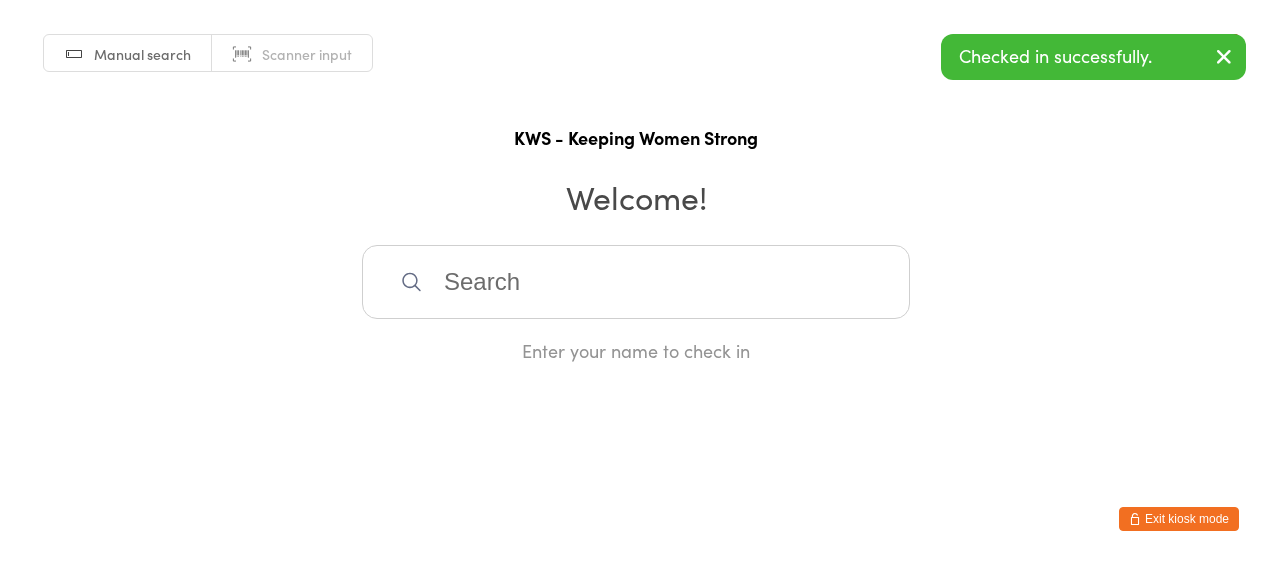 click on "Exit kiosk mode" at bounding box center (1179, 519) 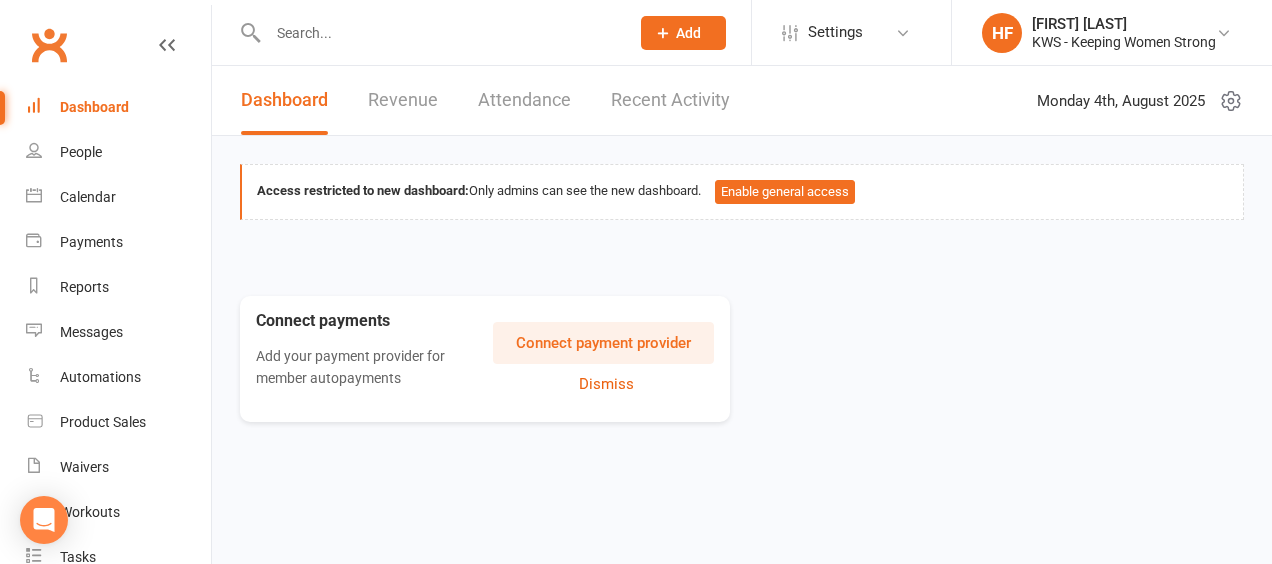 scroll, scrollTop: 0, scrollLeft: 0, axis: both 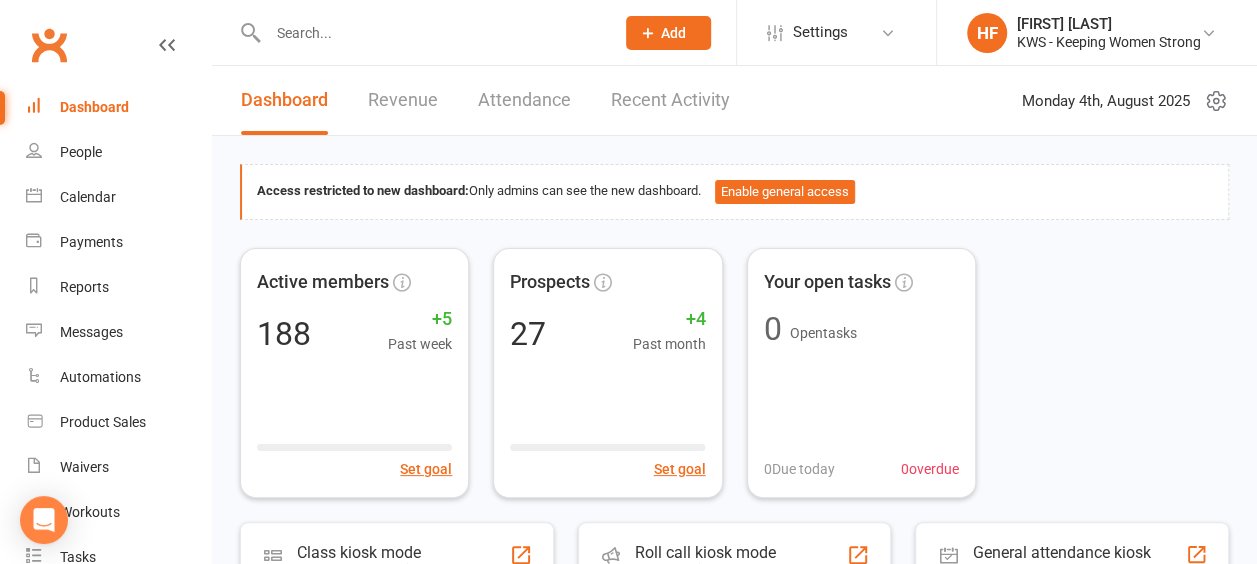 click at bounding box center [431, 33] 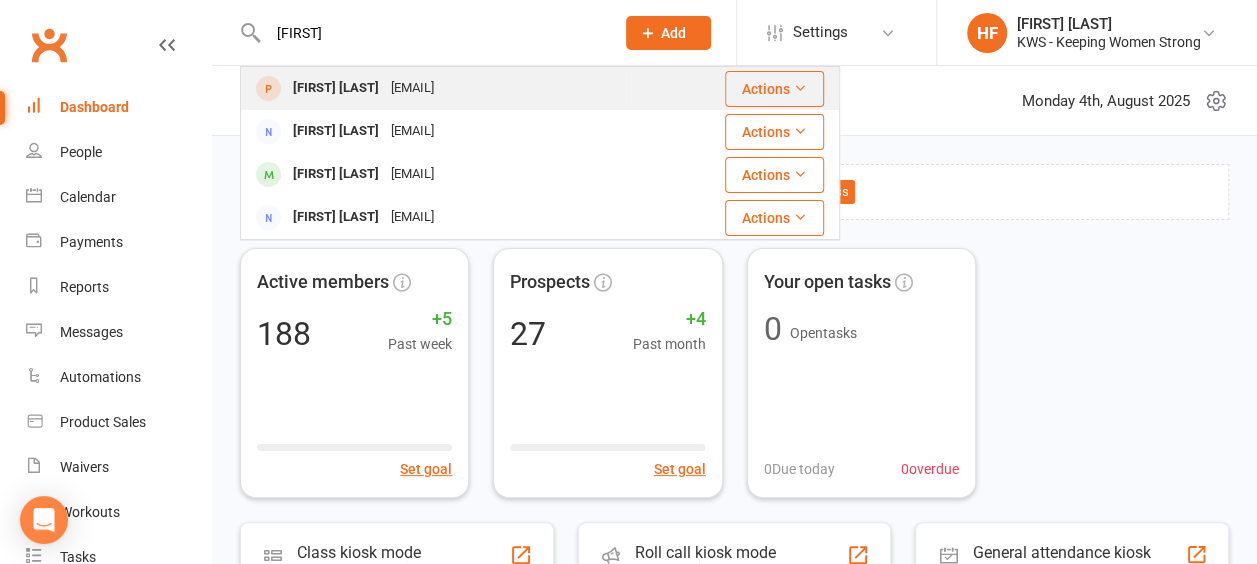 type on "[FIRST]" 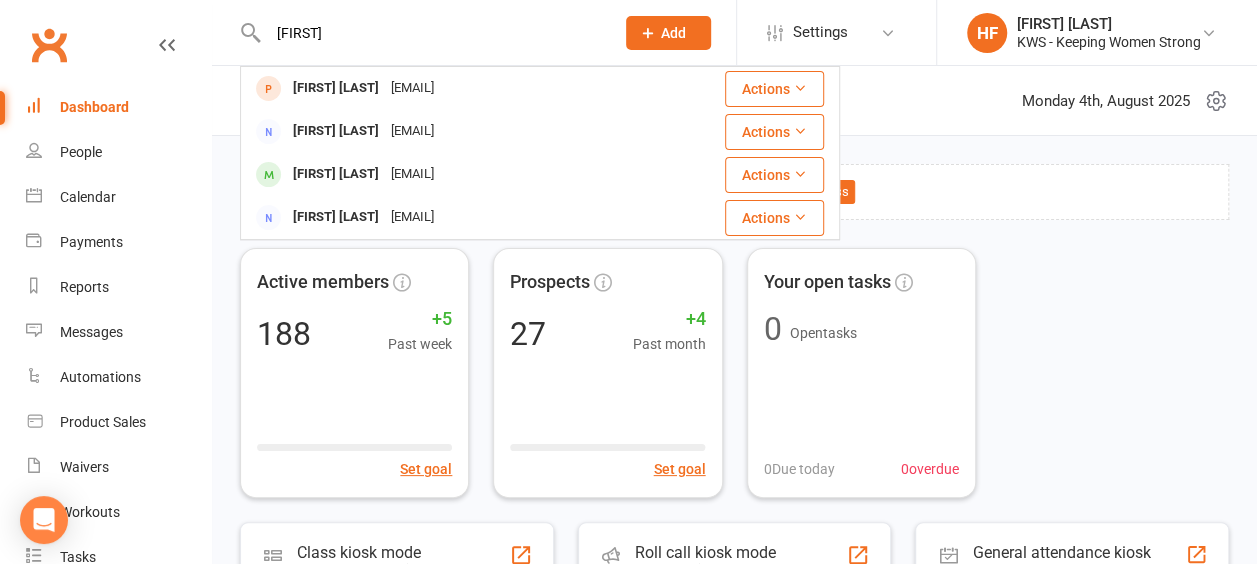 click on "[FIRST] [LAST]" at bounding box center (336, 88) 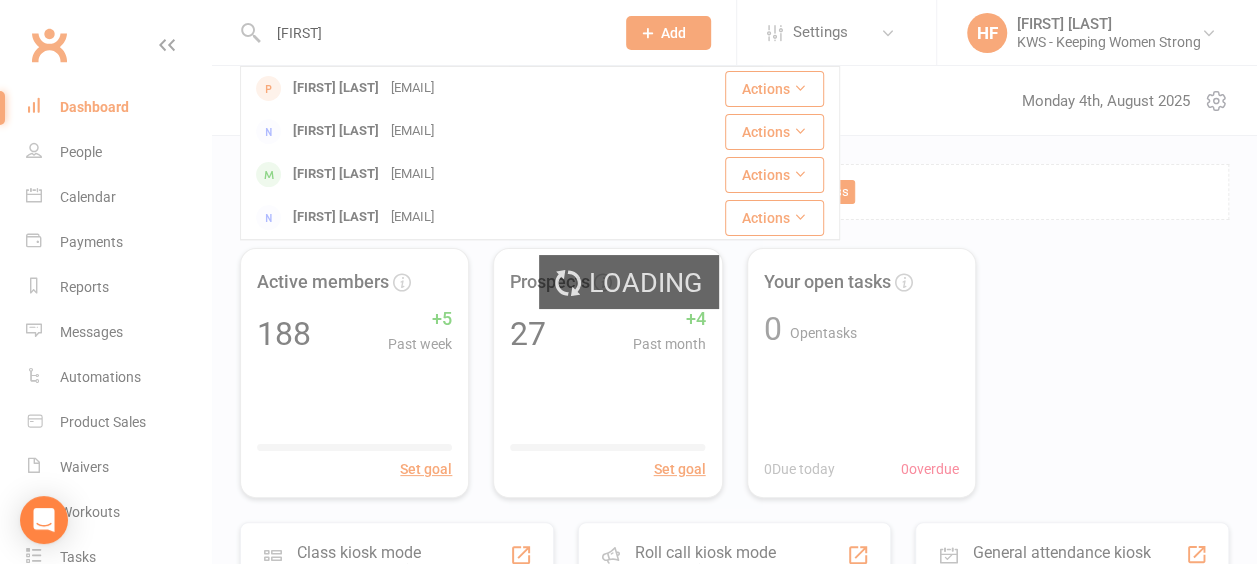 type 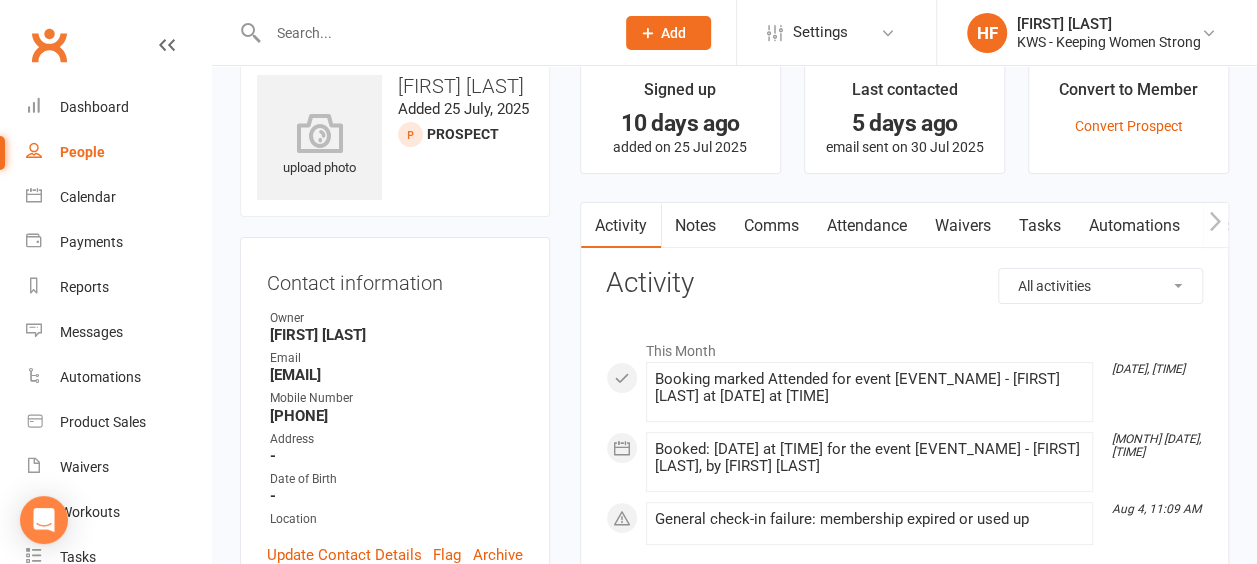 scroll, scrollTop: 0, scrollLeft: 0, axis: both 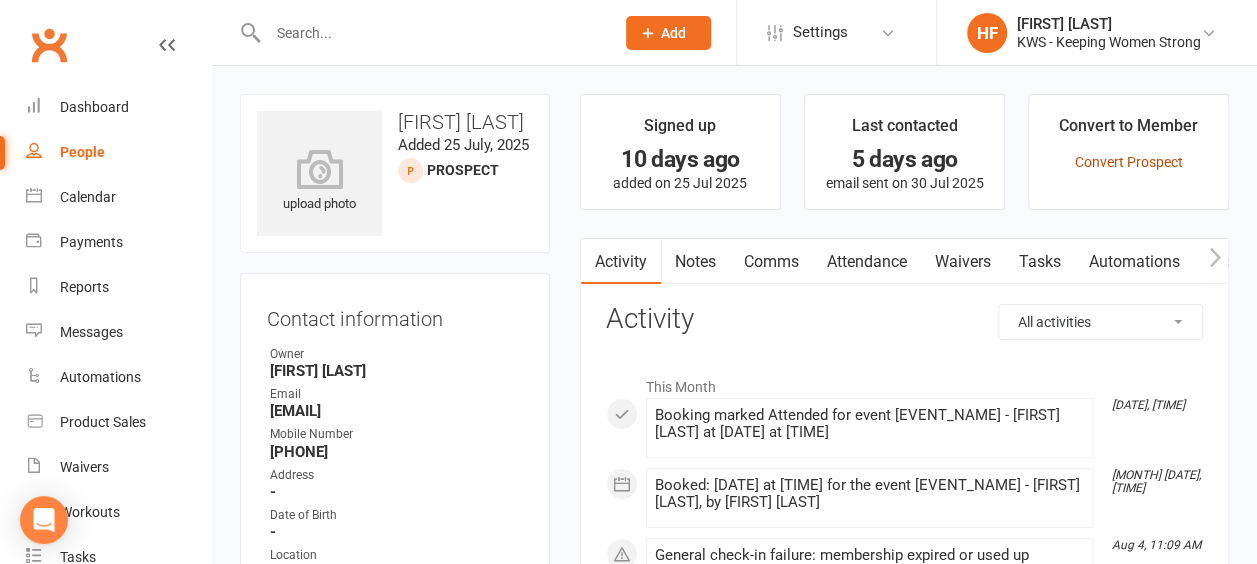 click on "Convert Prospect" at bounding box center [1128, 162] 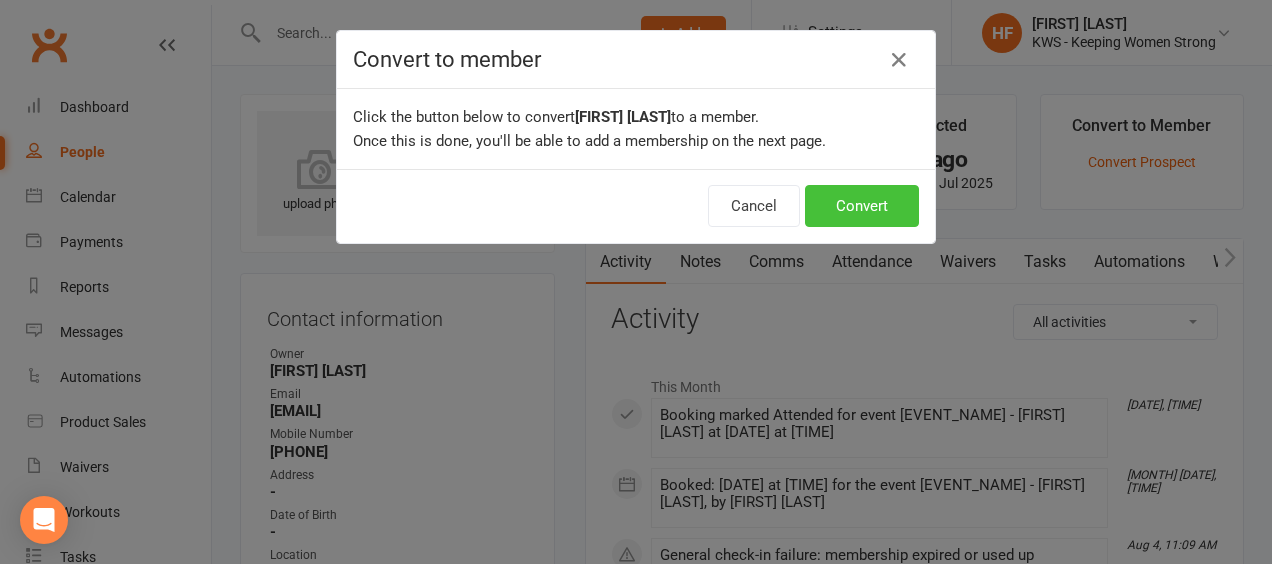 click on "Convert" at bounding box center [862, 206] 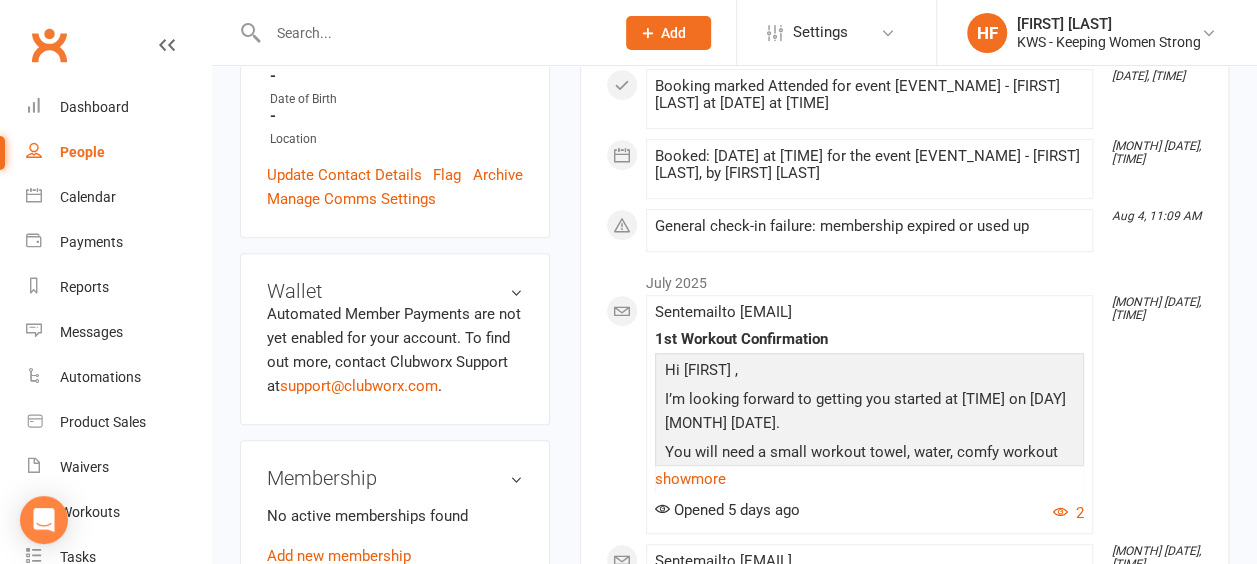 scroll, scrollTop: 300, scrollLeft: 0, axis: vertical 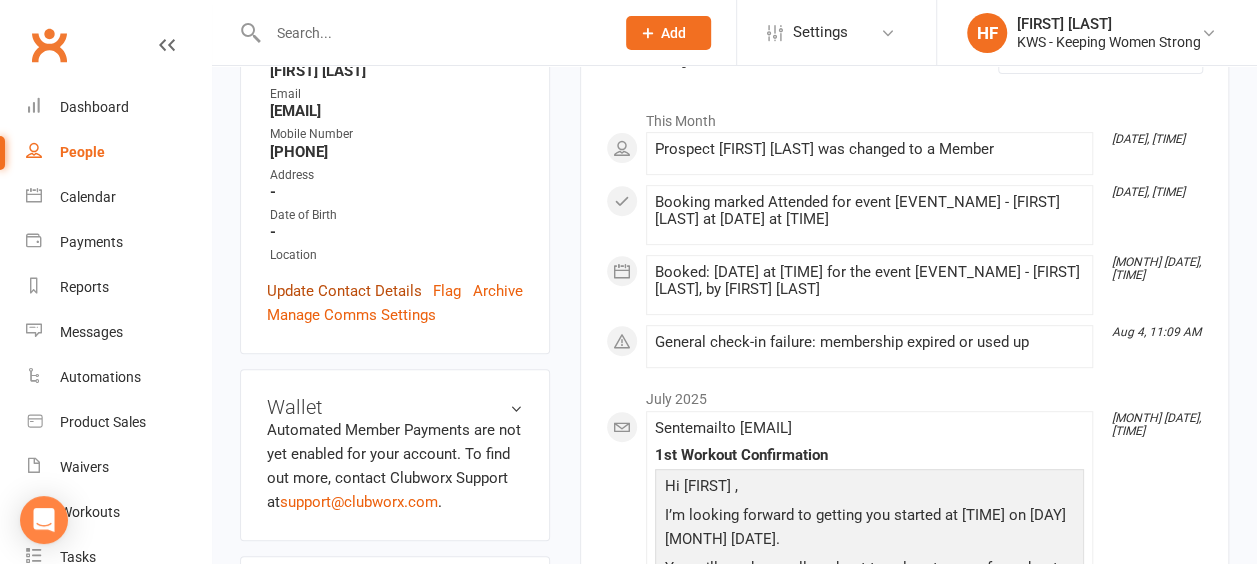 click on "Update Contact Details" at bounding box center [344, 291] 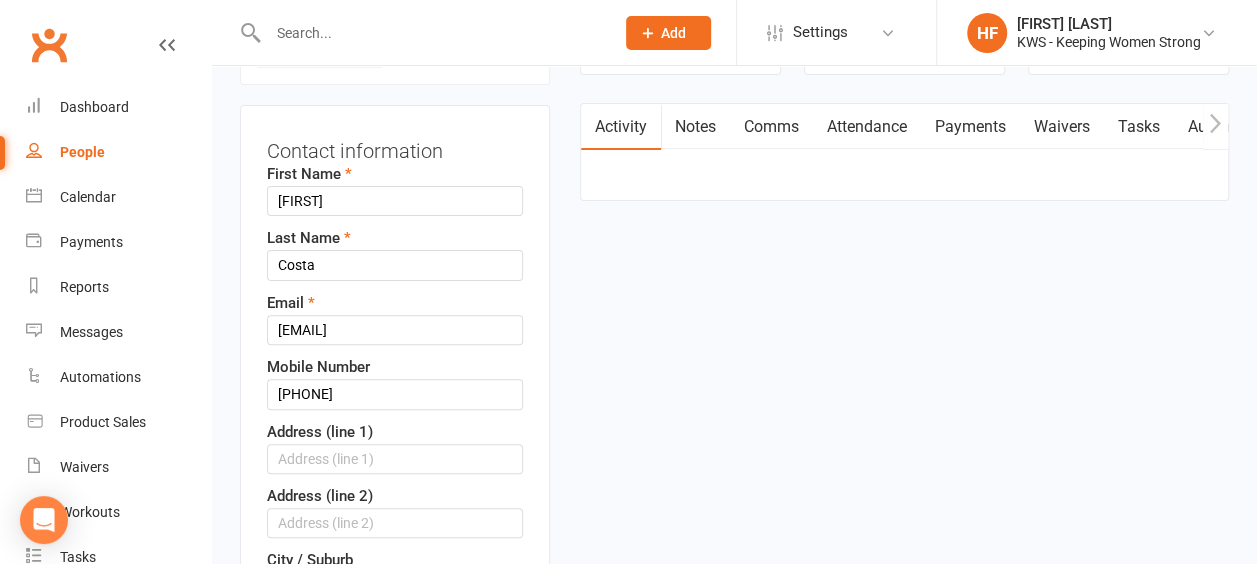 scroll, scrollTop: 194, scrollLeft: 0, axis: vertical 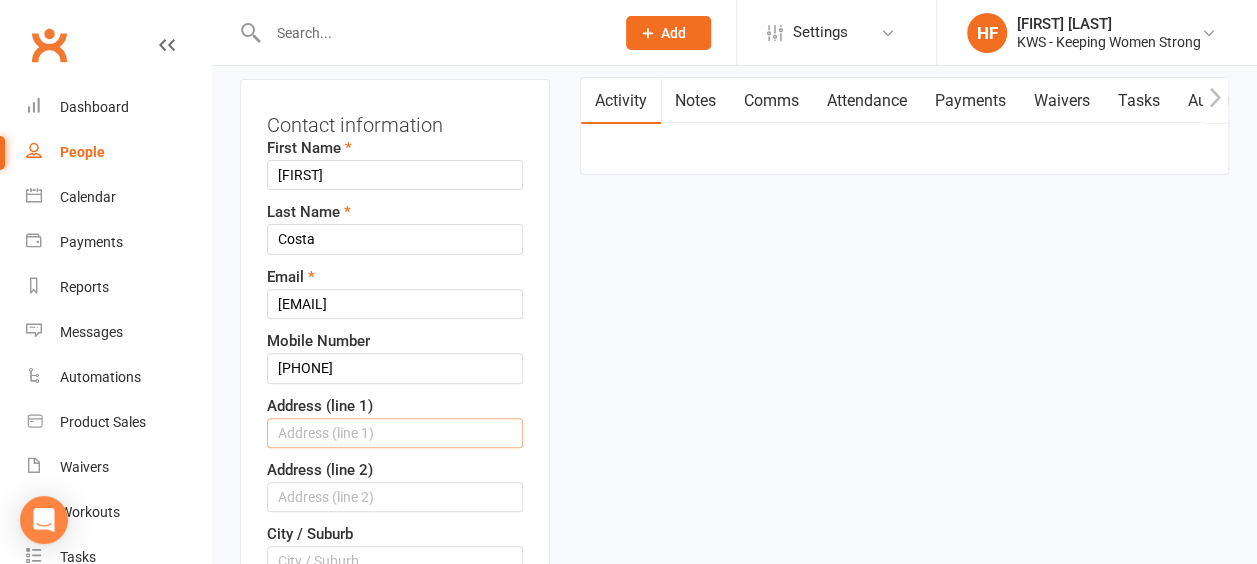 click at bounding box center (395, 433) 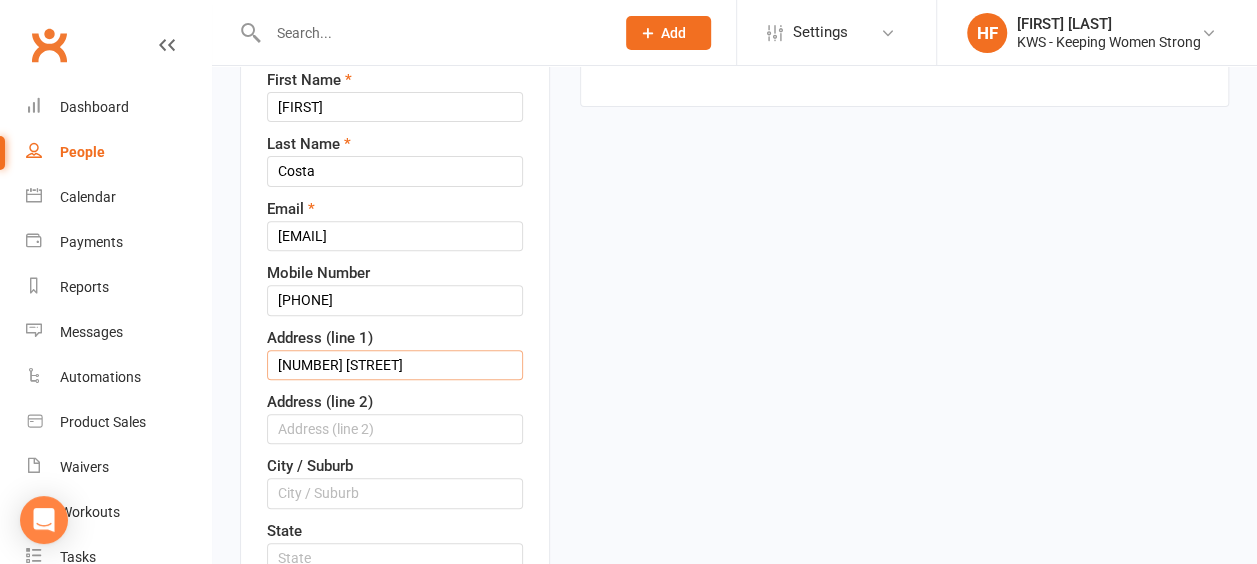 scroll, scrollTop: 294, scrollLeft: 0, axis: vertical 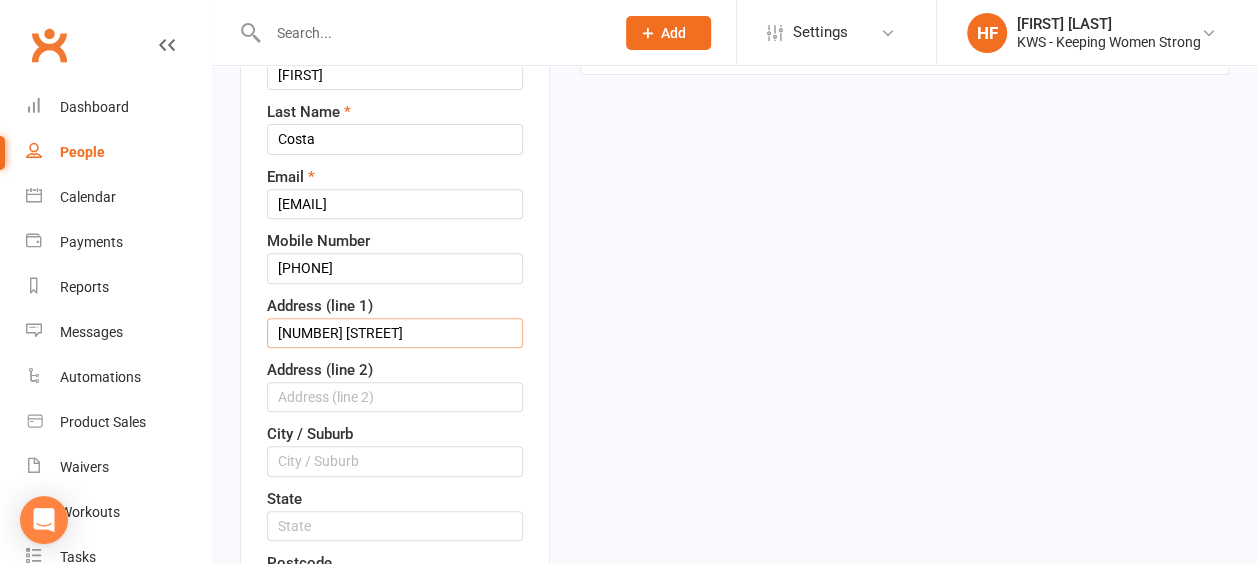 type on "[NUMBER] [STREET]" 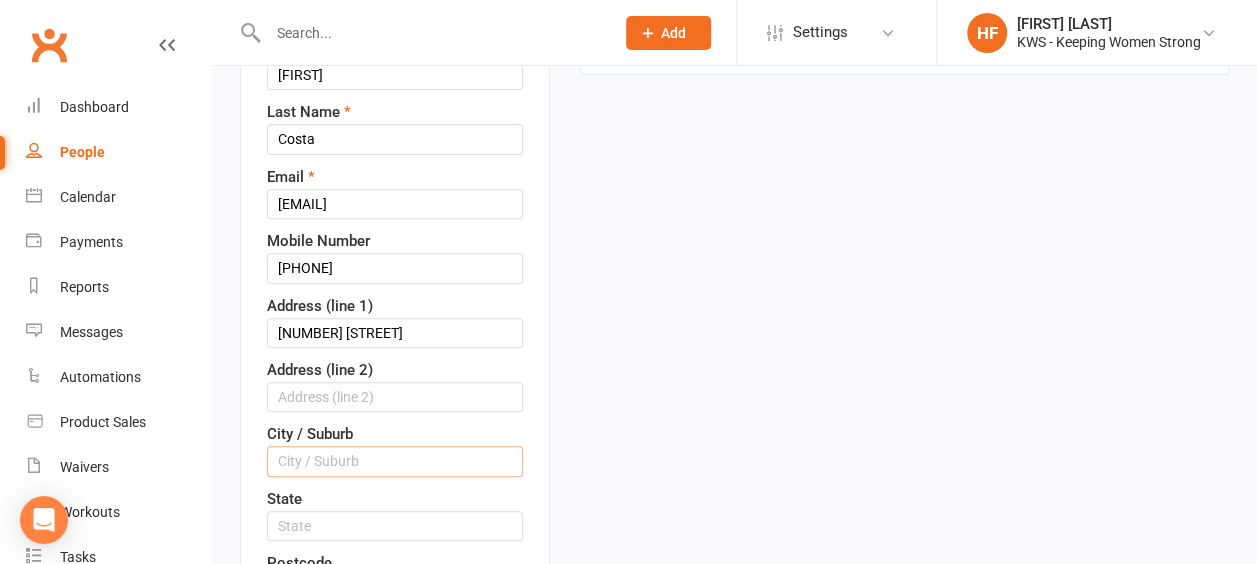 click at bounding box center [395, 461] 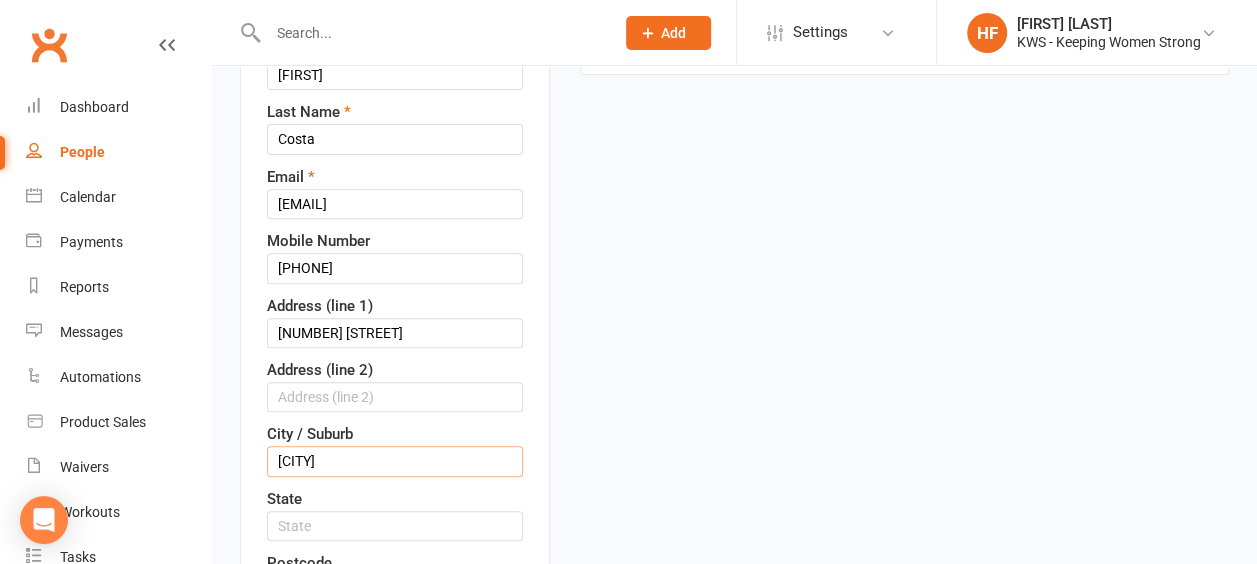 type on "[CITY]" 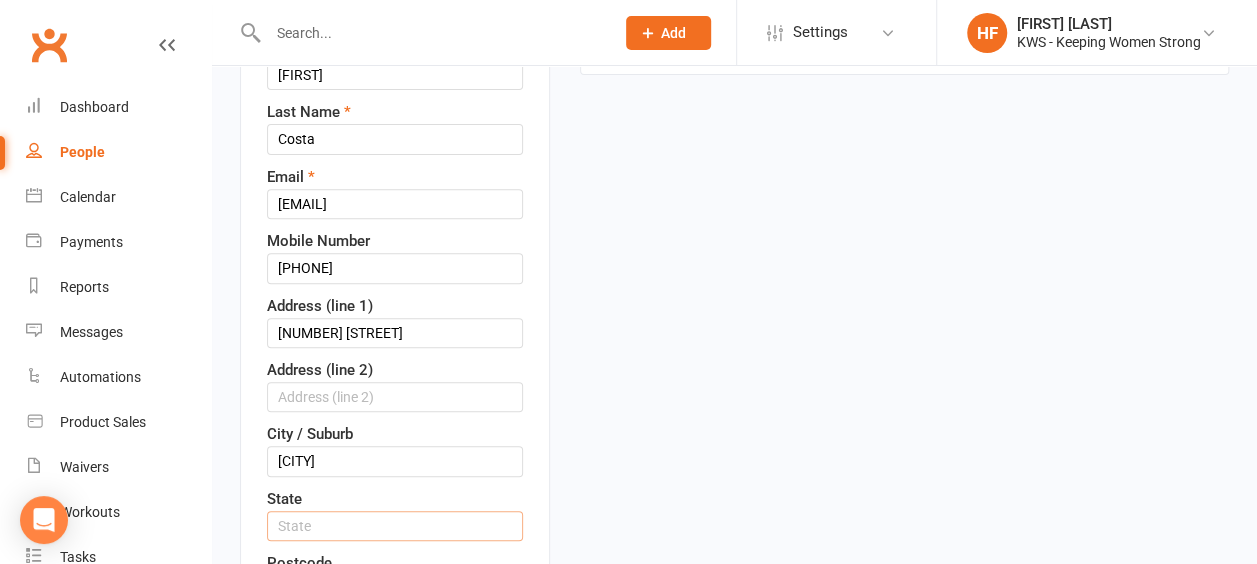 click at bounding box center (395, 526) 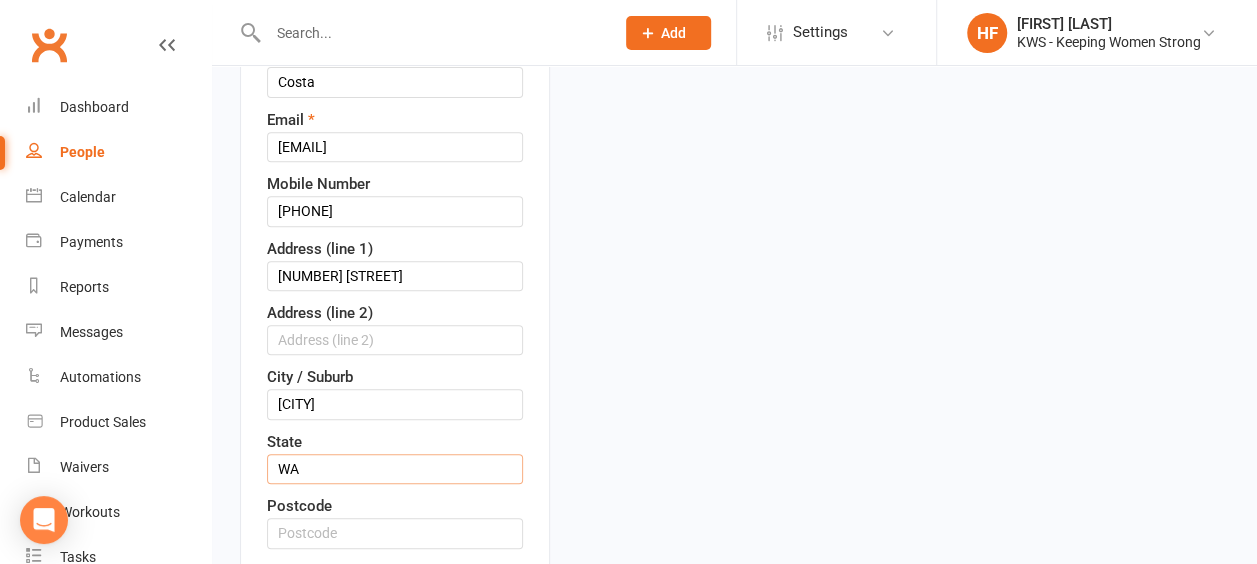 scroll, scrollTop: 394, scrollLeft: 0, axis: vertical 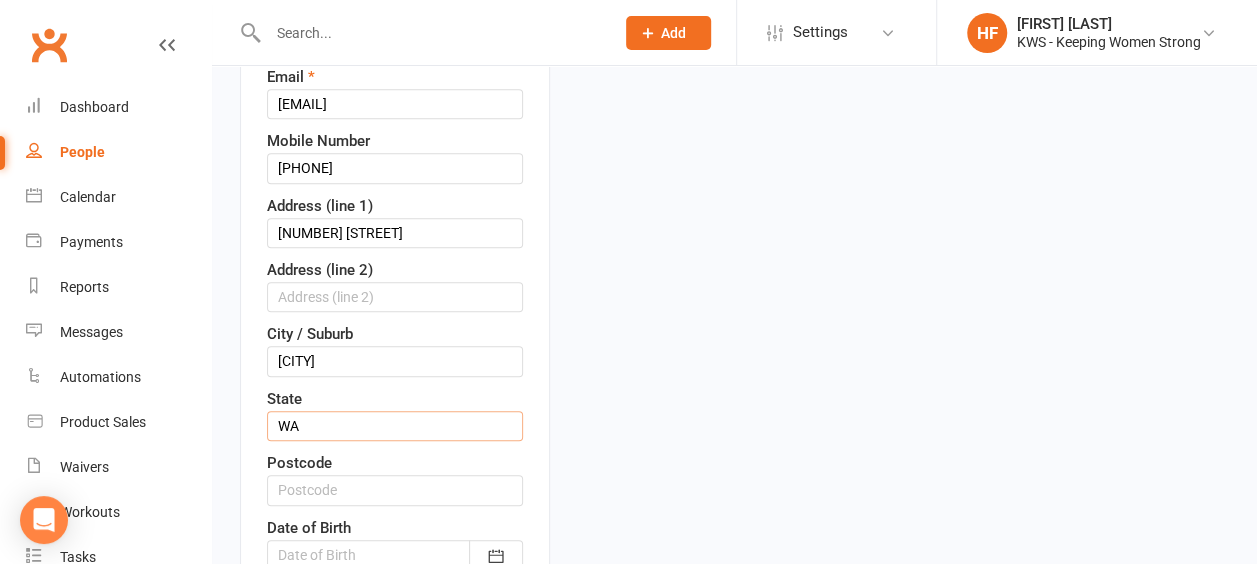 type on "WA" 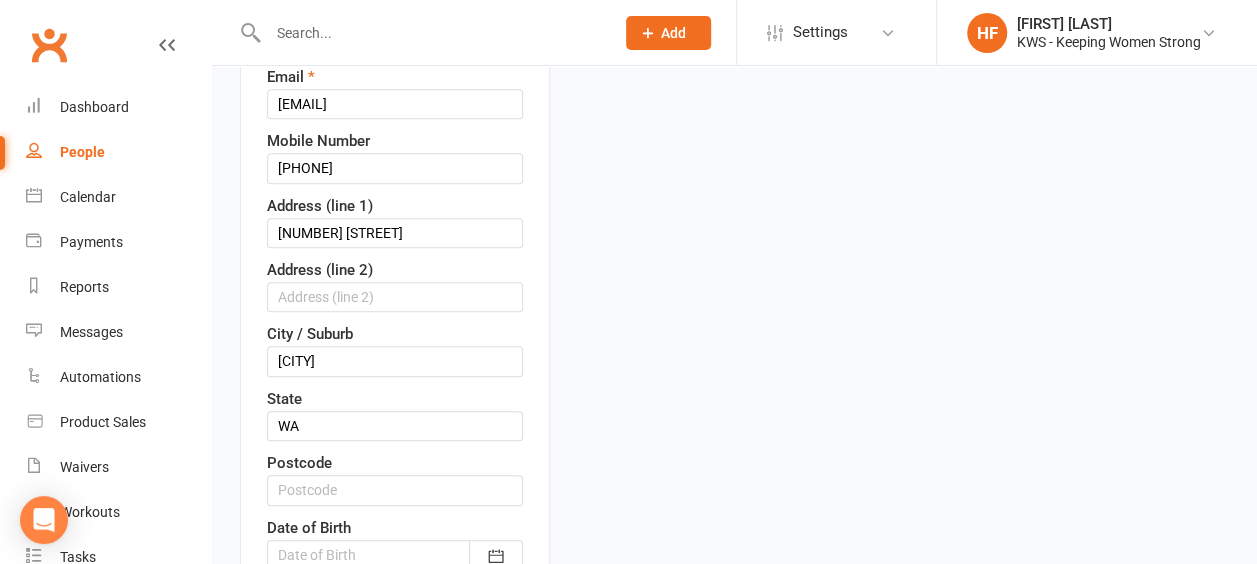 click on "Owner  Select Owner [FIRST] [LAST] [FIRST] [LAST] [FIRST] [LAST]
Location  Select Location Circuit gym floor" at bounding box center [395, 313] 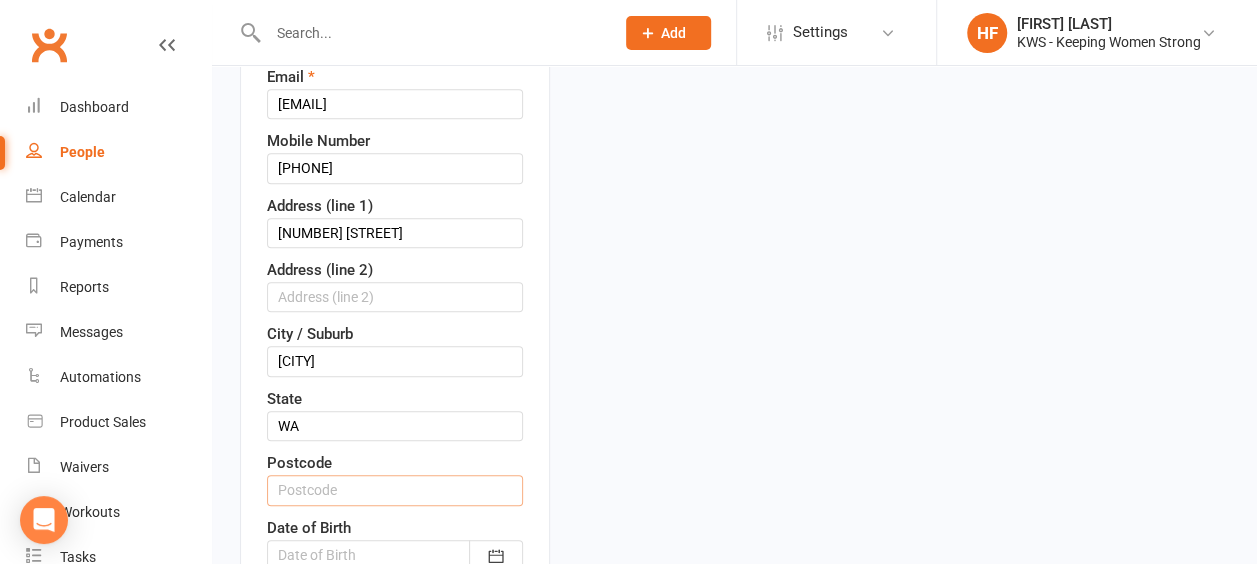 click at bounding box center (395, 490) 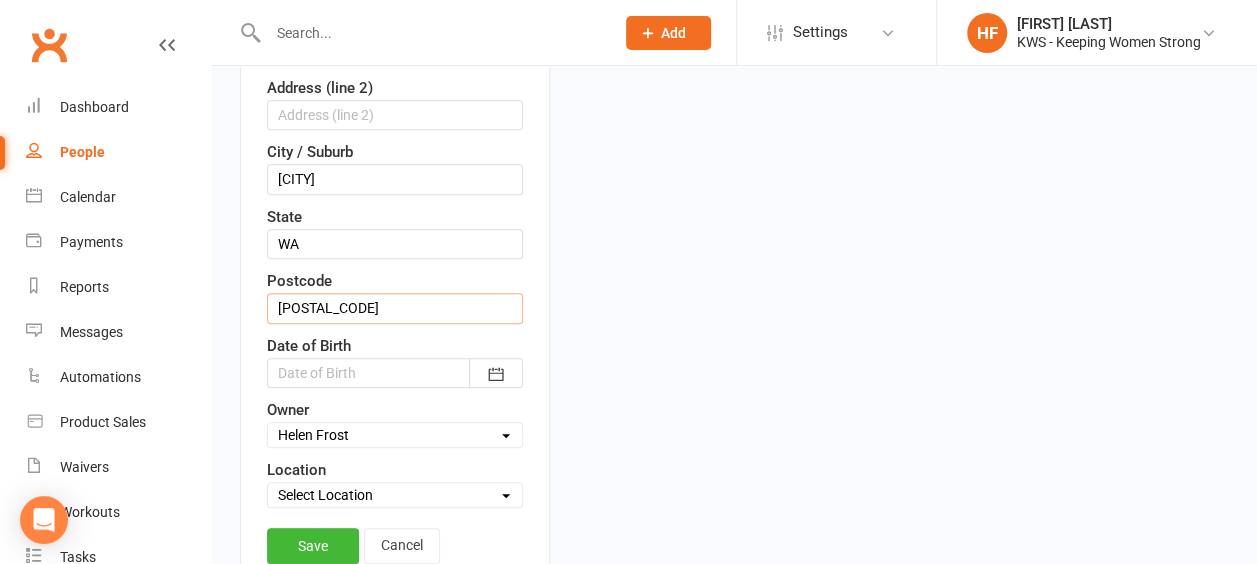 scroll, scrollTop: 594, scrollLeft: 0, axis: vertical 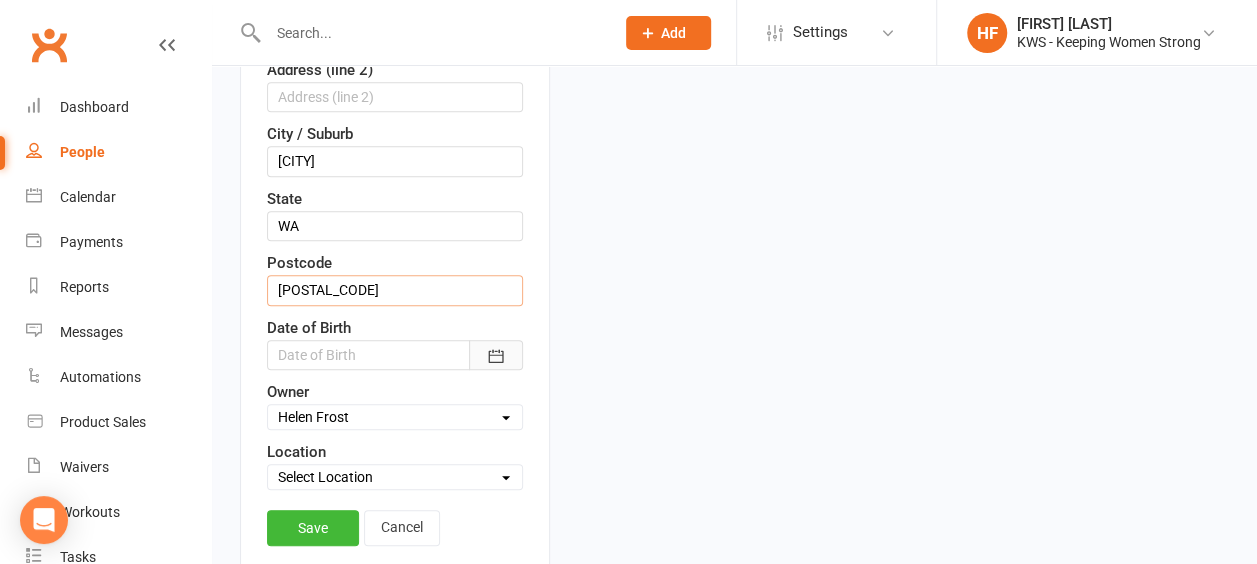 type on "[POSTAL_CODE]" 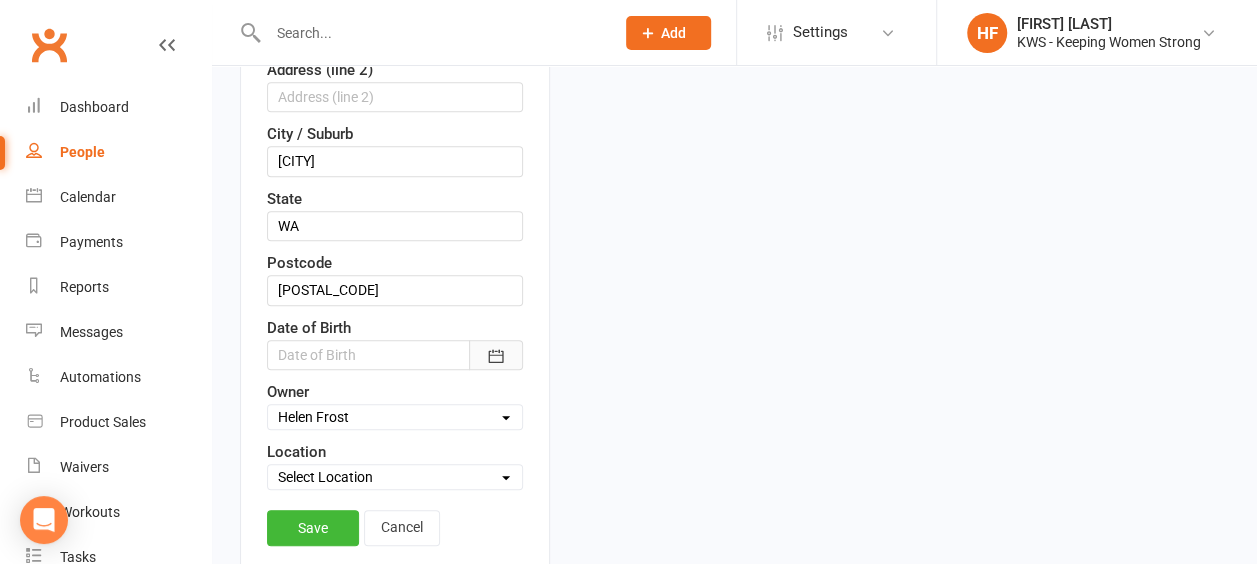 click 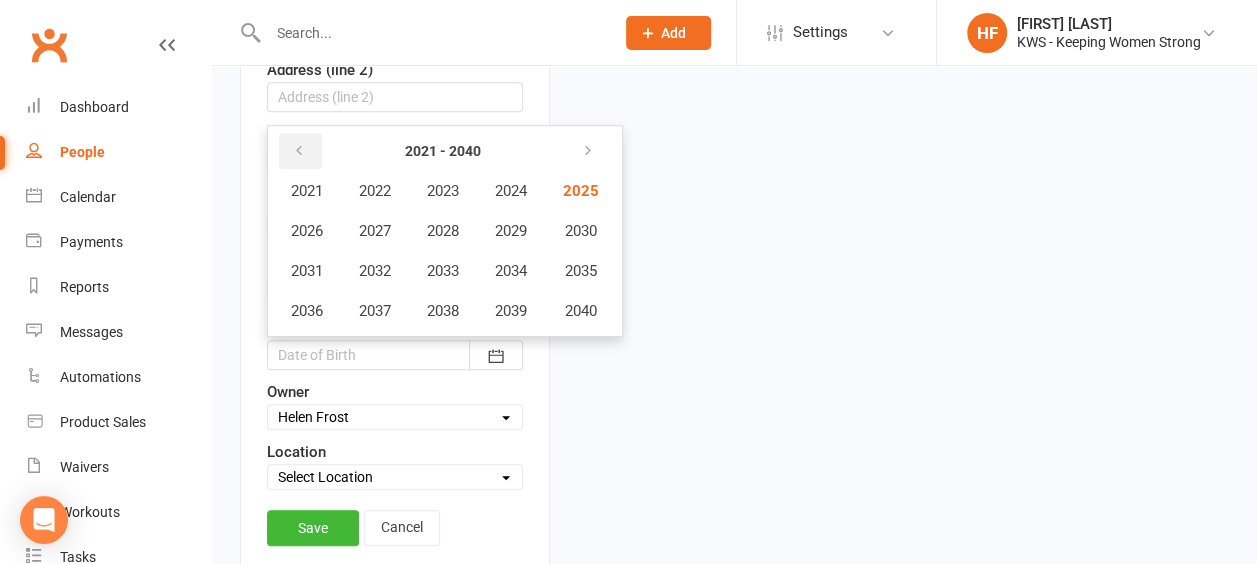 click at bounding box center [299, 151] 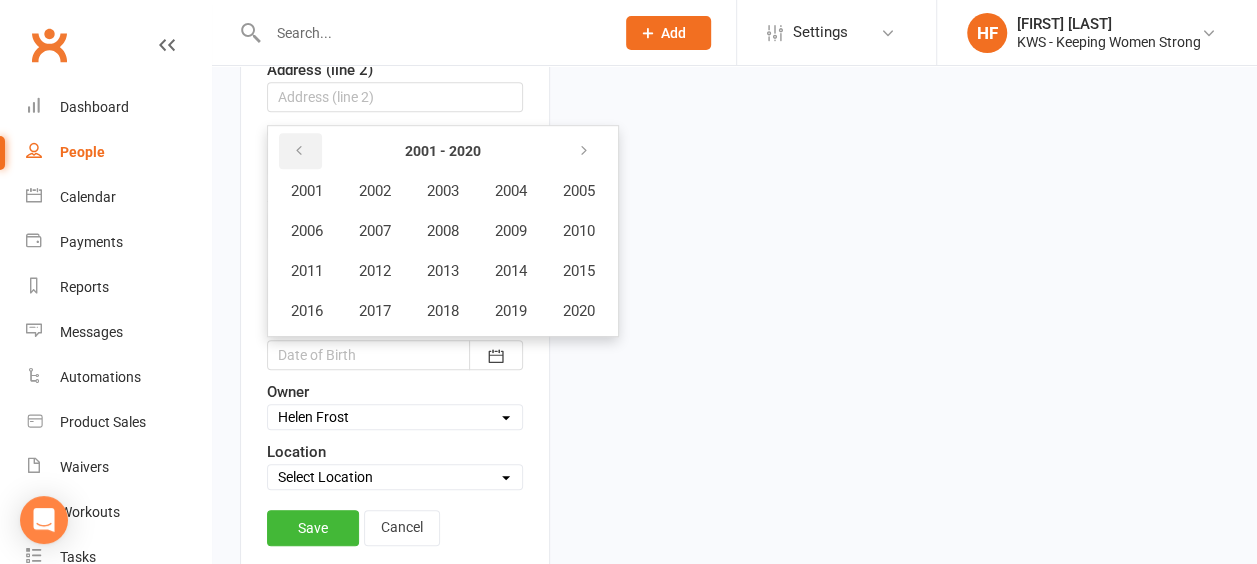click at bounding box center (299, 151) 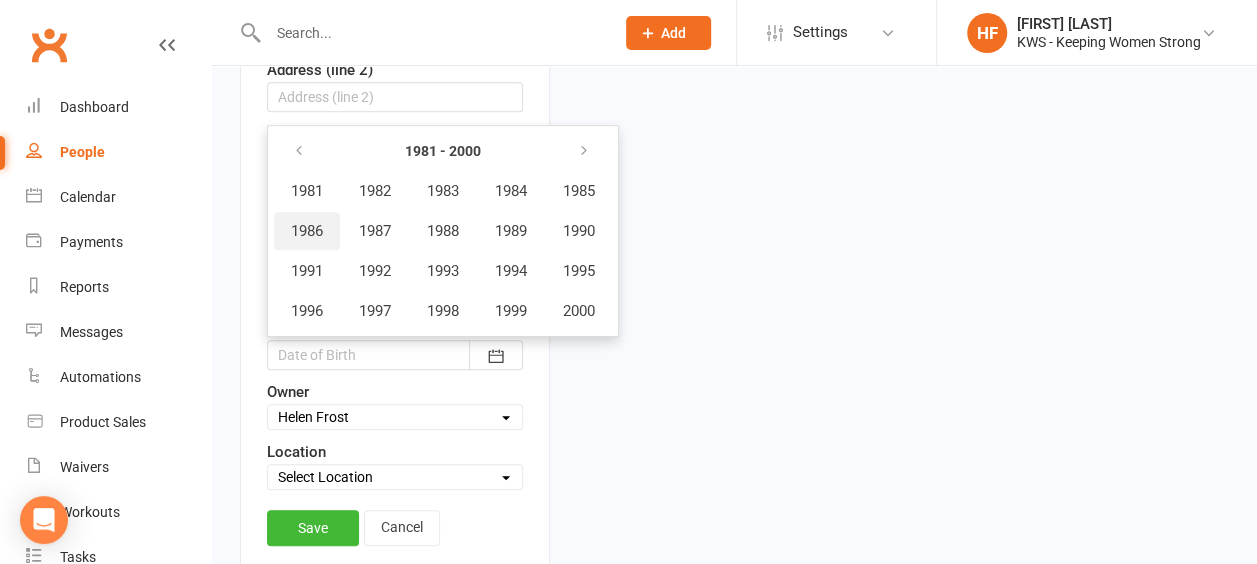 click on "1986" at bounding box center [307, 231] 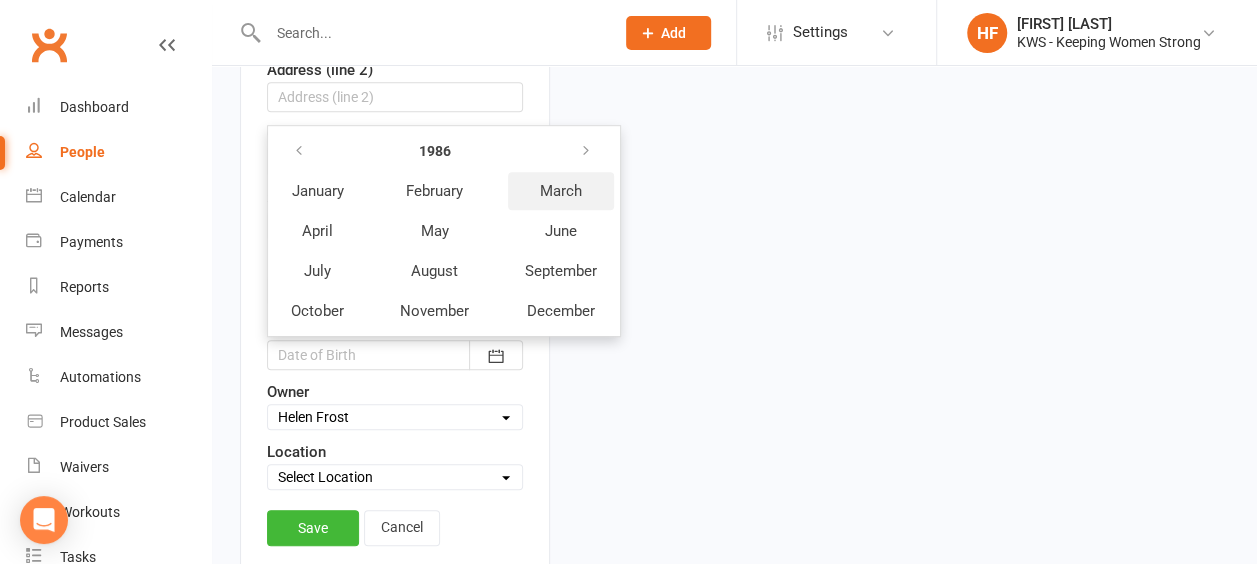 click on "March" at bounding box center (561, 191) 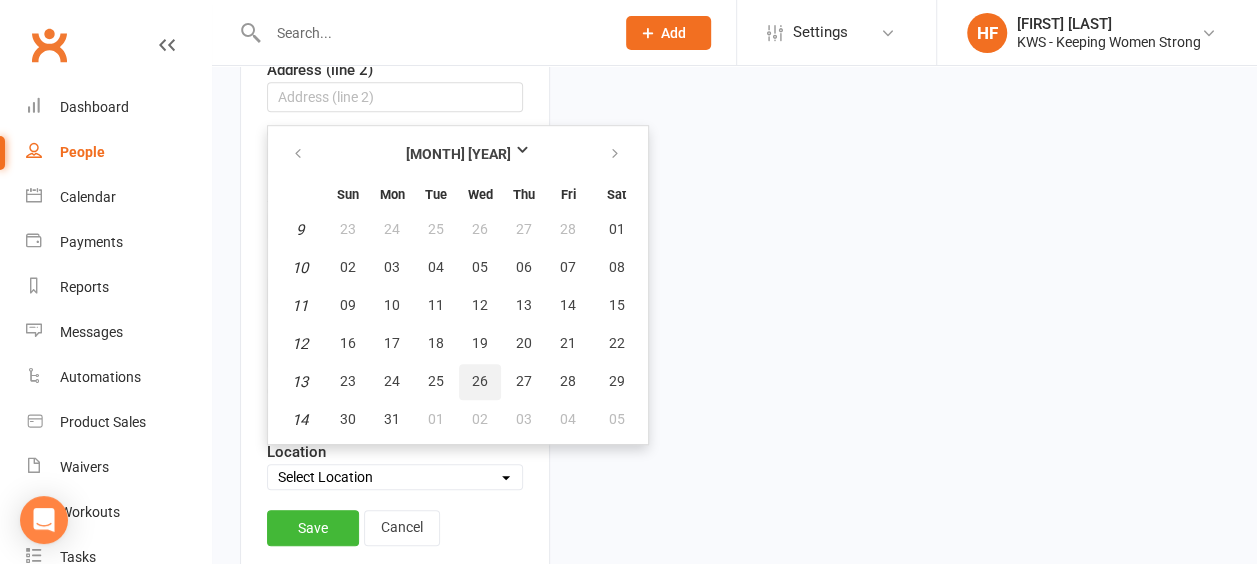 click on "26" at bounding box center (480, 381) 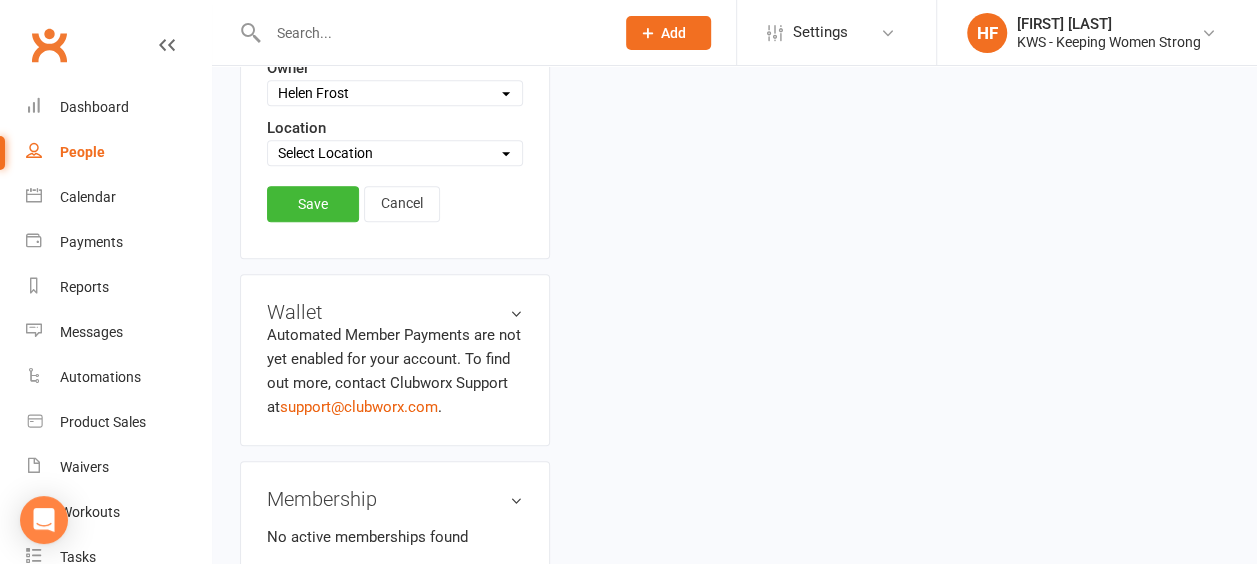 scroll, scrollTop: 894, scrollLeft: 0, axis: vertical 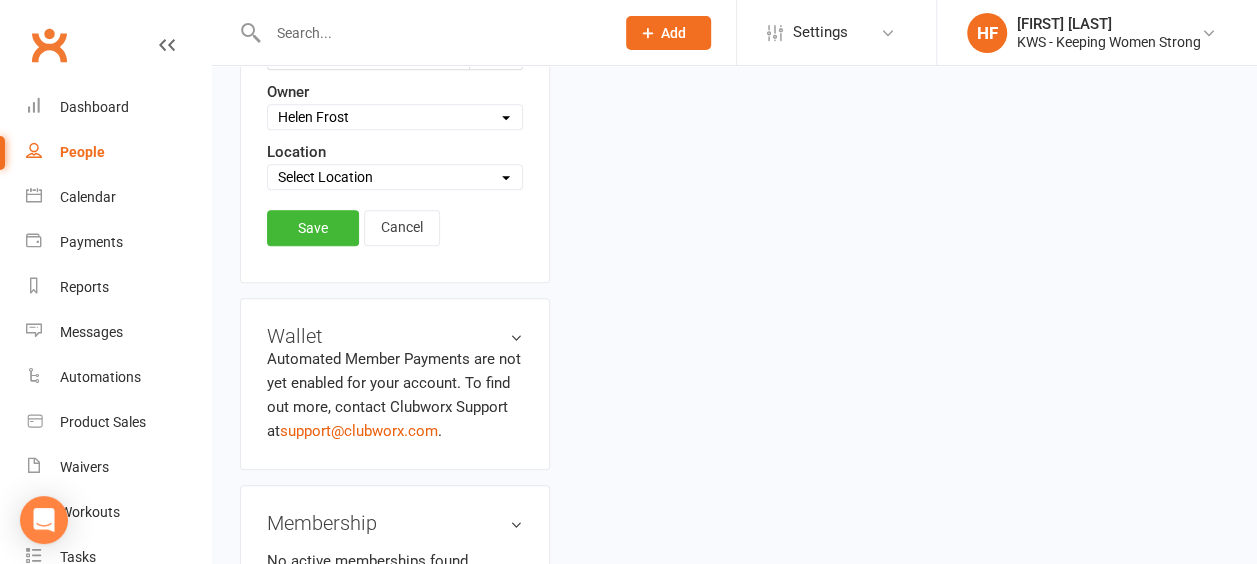 click on "Save" at bounding box center [313, 228] 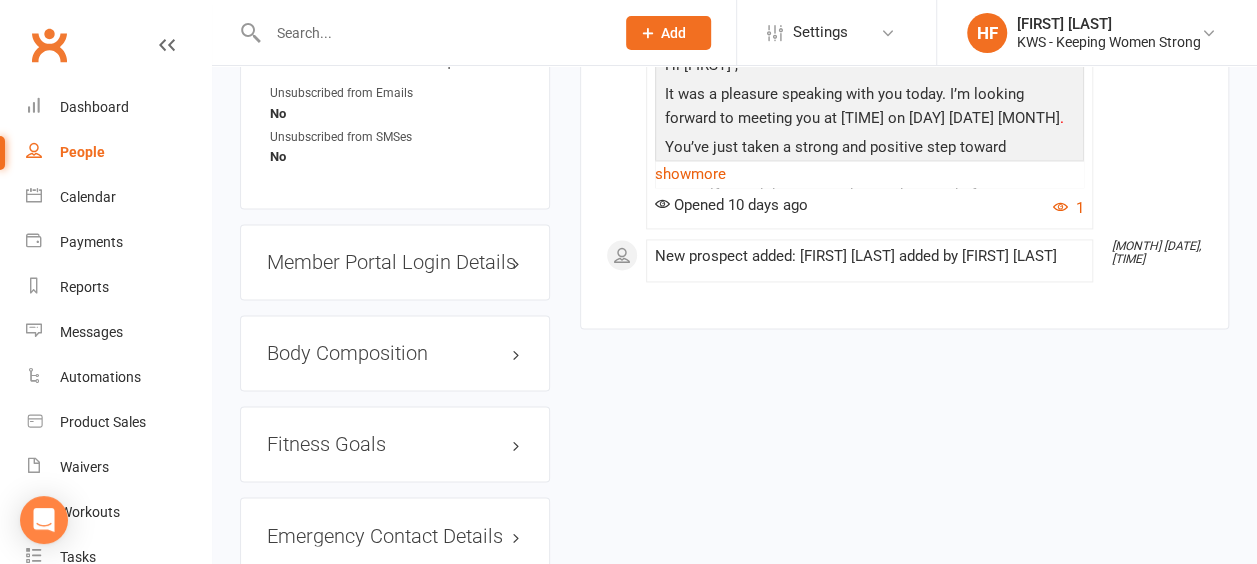 scroll, scrollTop: 1394, scrollLeft: 0, axis: vertical 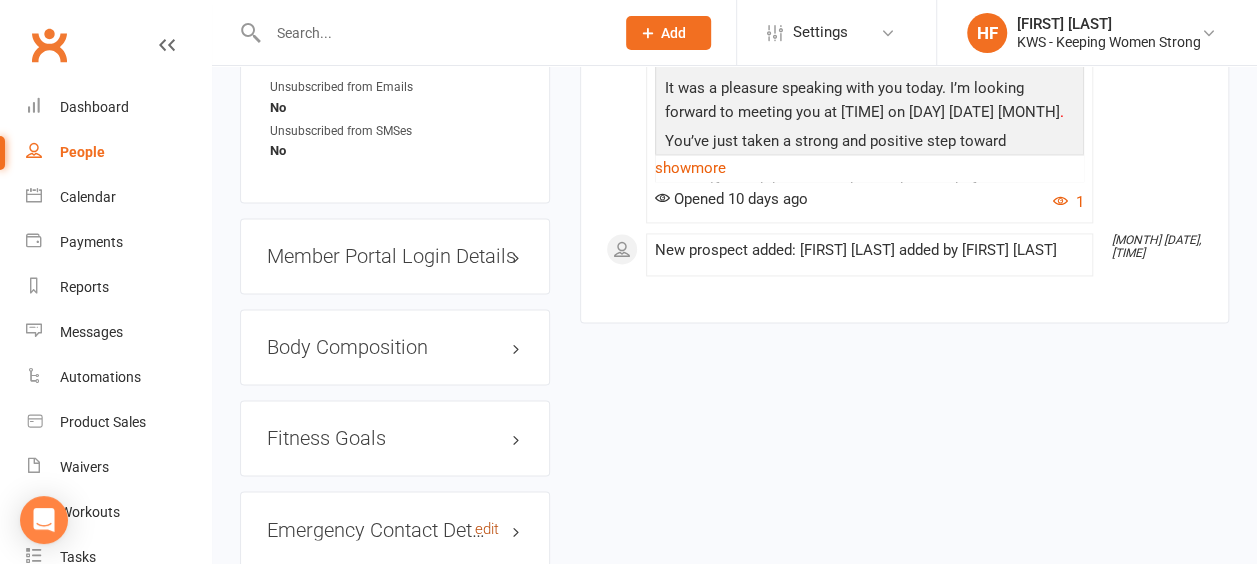 click on "edit" at bounding box center [487, 528] 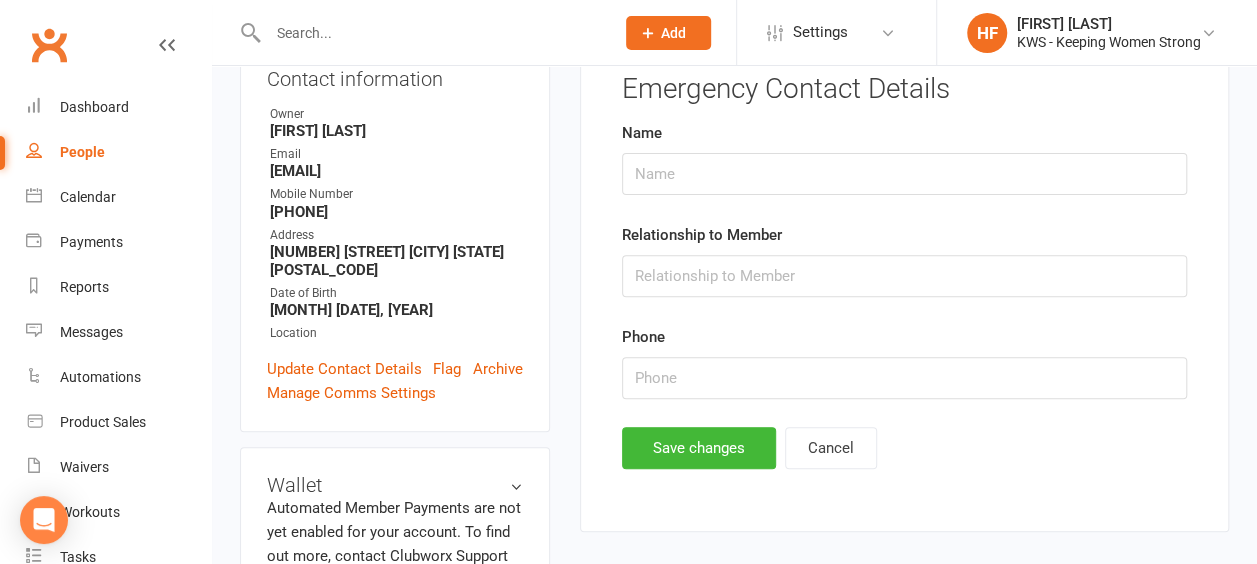 scroll, scrollTop: 170, scrollLeft: 0, axis: vertical 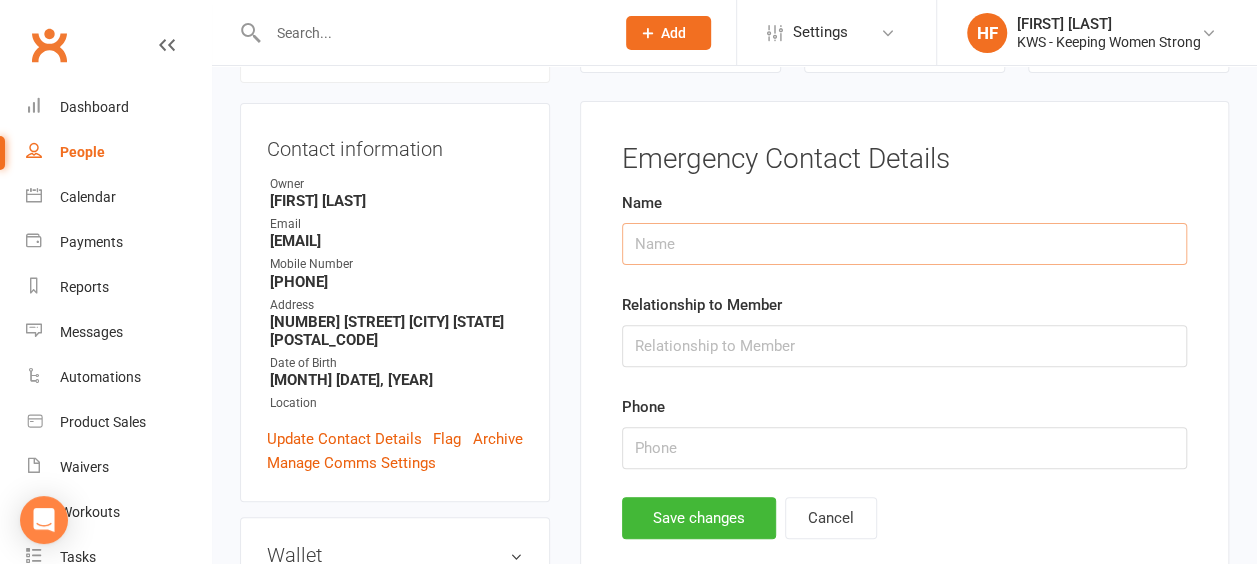 click at bounding box center (904, 244) 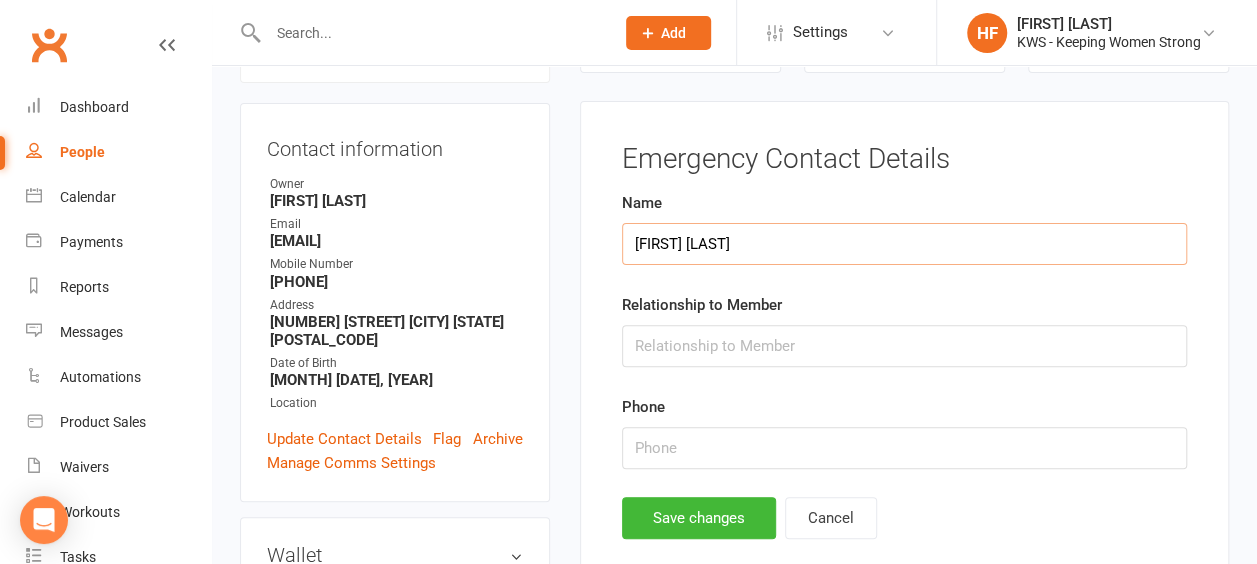 type on "[FIRST] [LAST]" 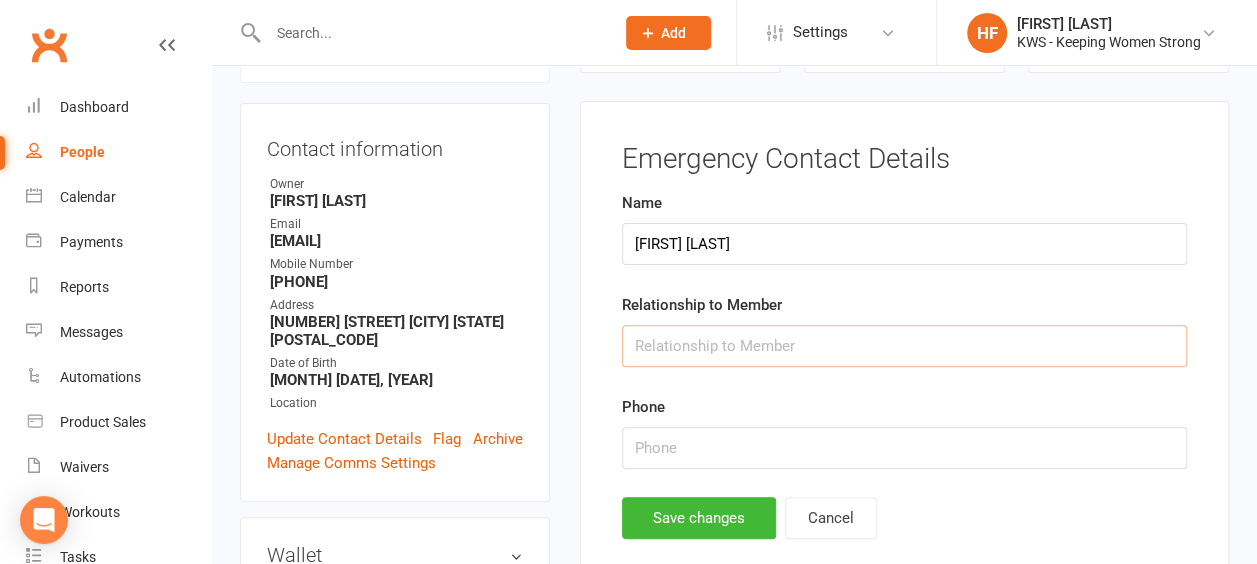 click at bounding box center (904, 346) 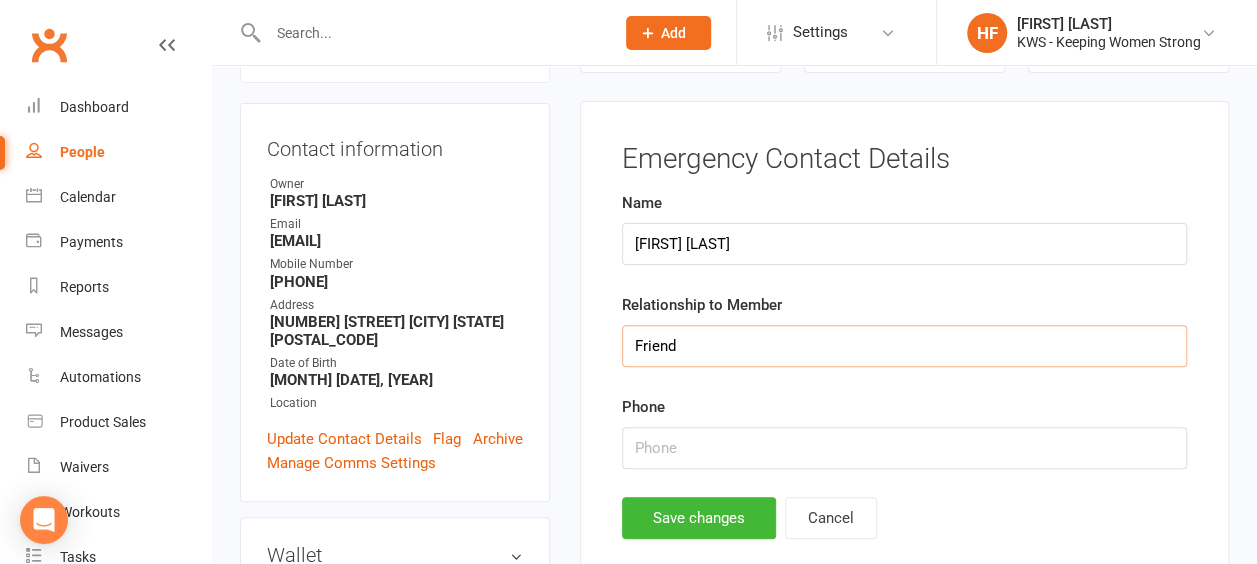type on "Friend" 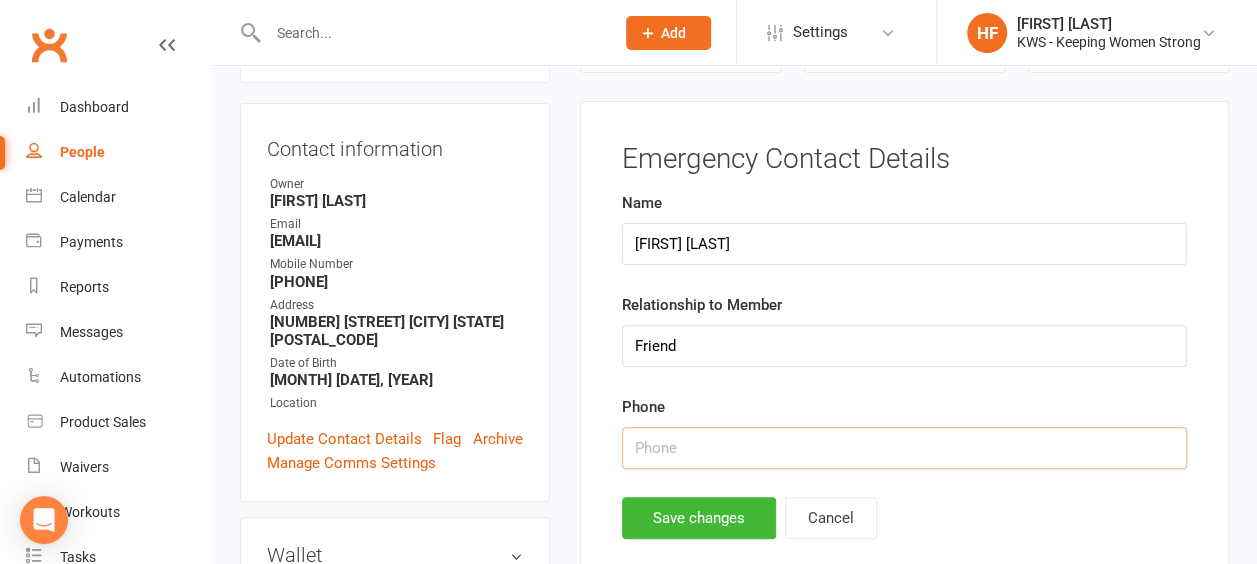 click at bounding box center (904, 448) 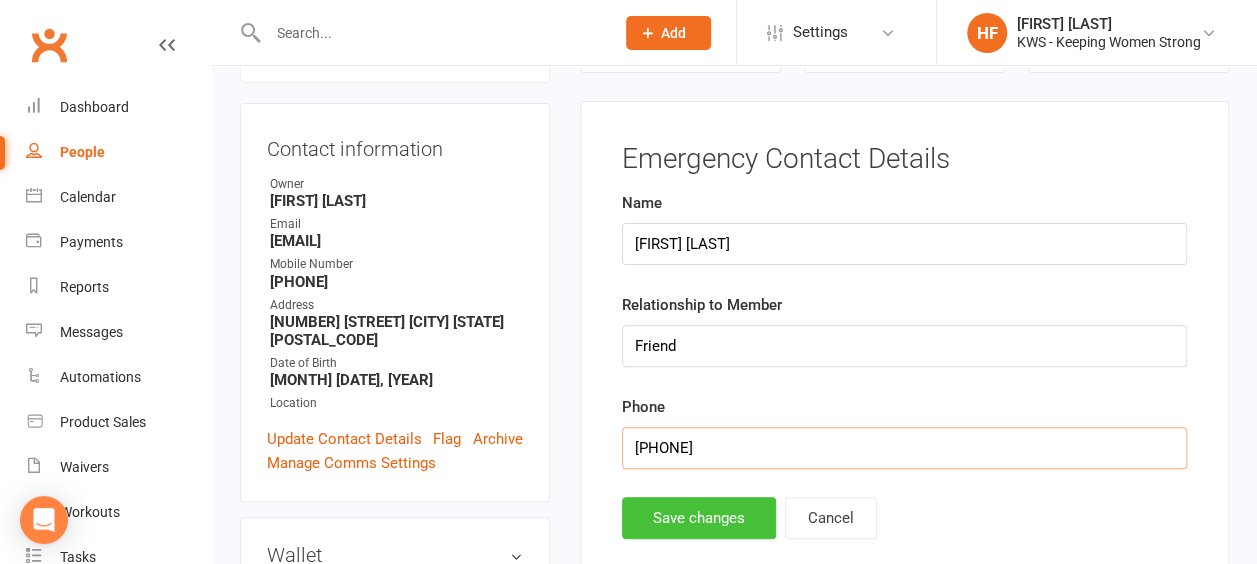 type on "[PHONE]" 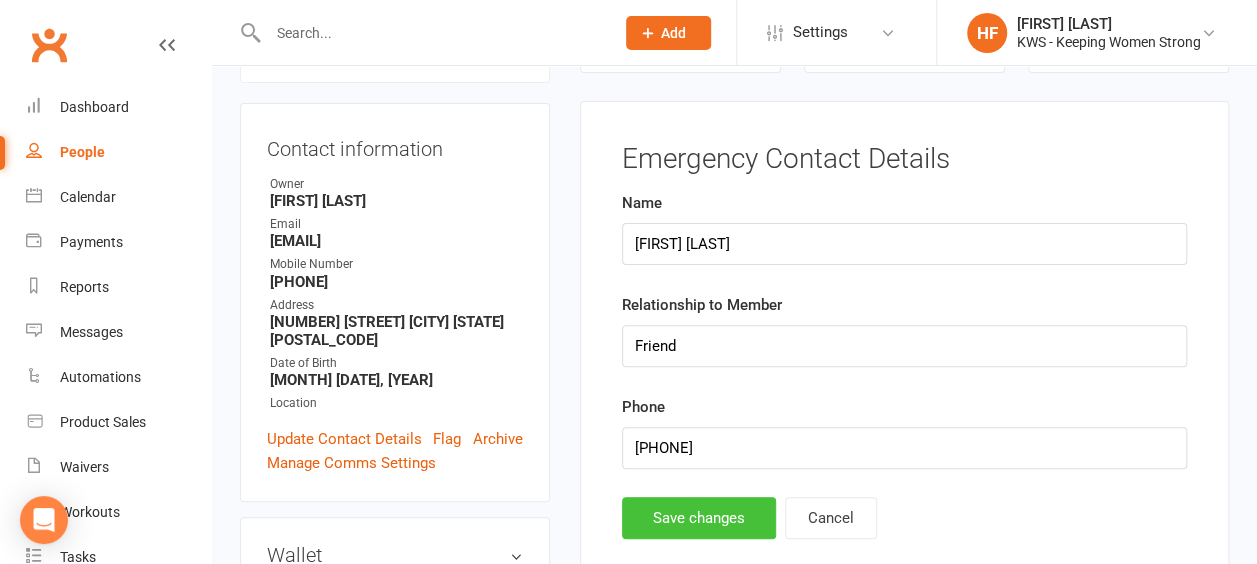 click on "Save changes" at bounding box center (699, 518) 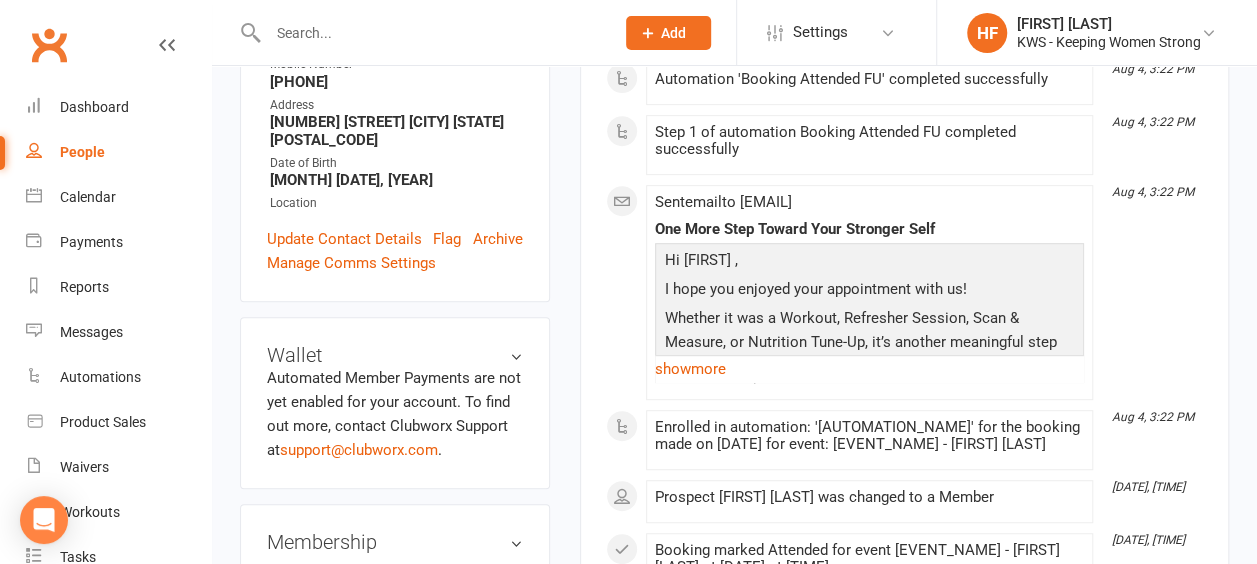 scroll, scrollTop: 70, scrollLeft: 0, axis: vertical 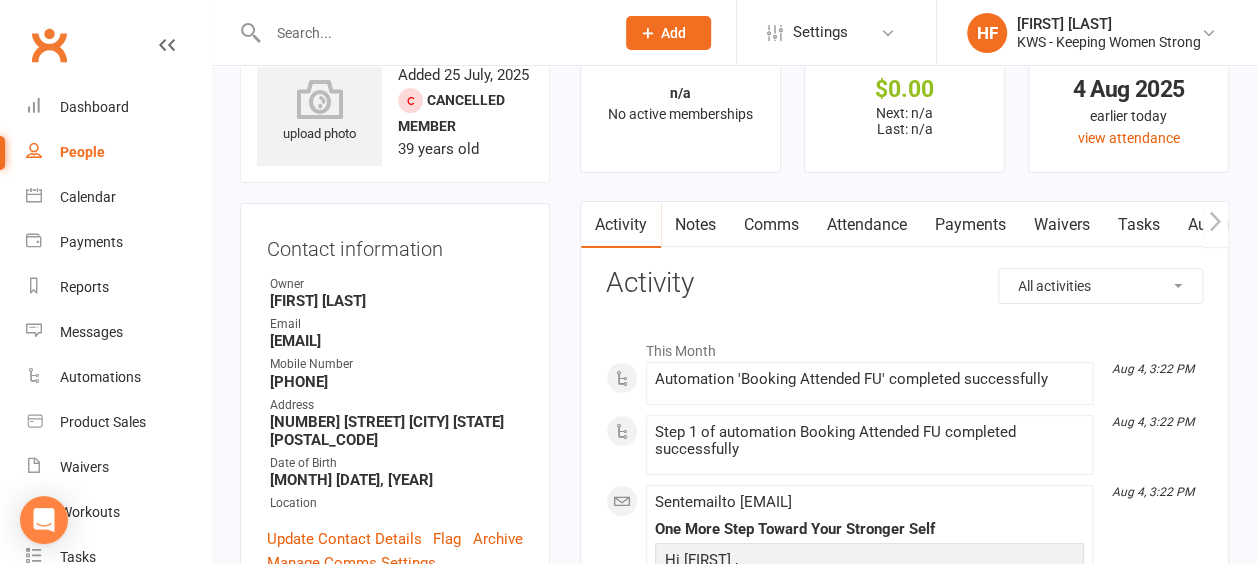 click on "Comms" at bounding box center [771, 225] 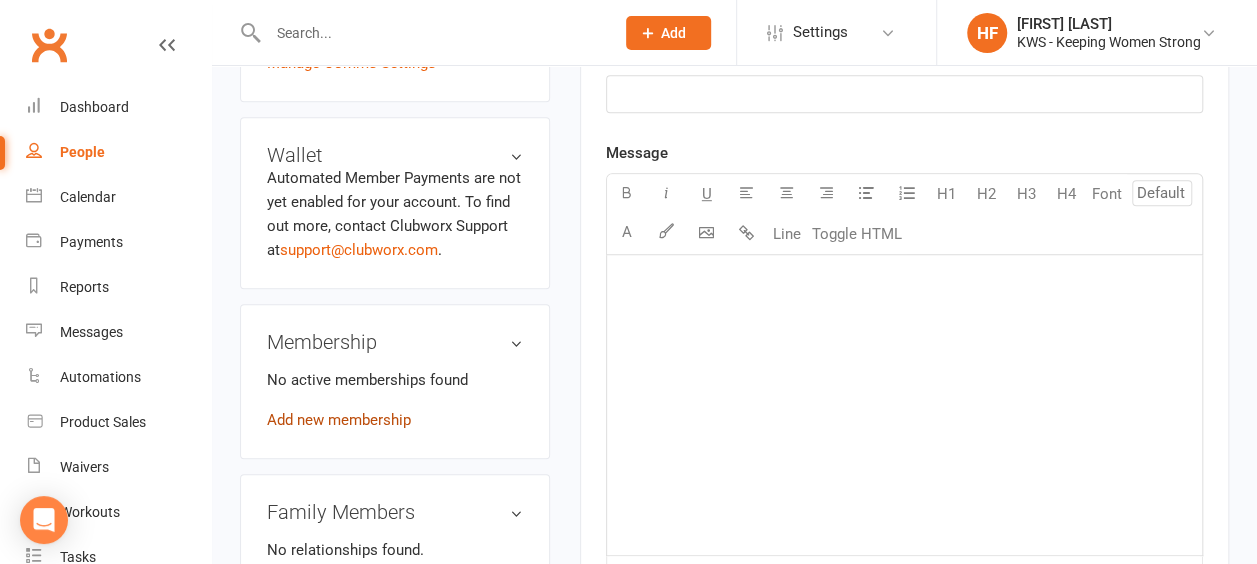 scroll, scrollTop: 670, scrollLeft: 0, axis: vertical 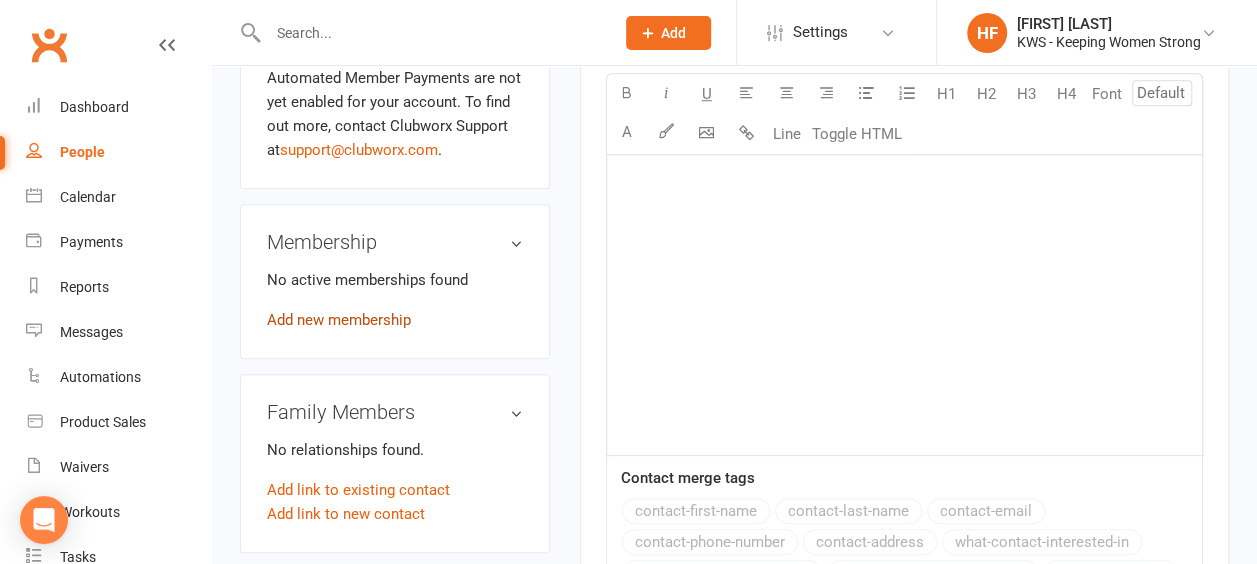 click on "Add new membership" at bounding box center (339, 320) 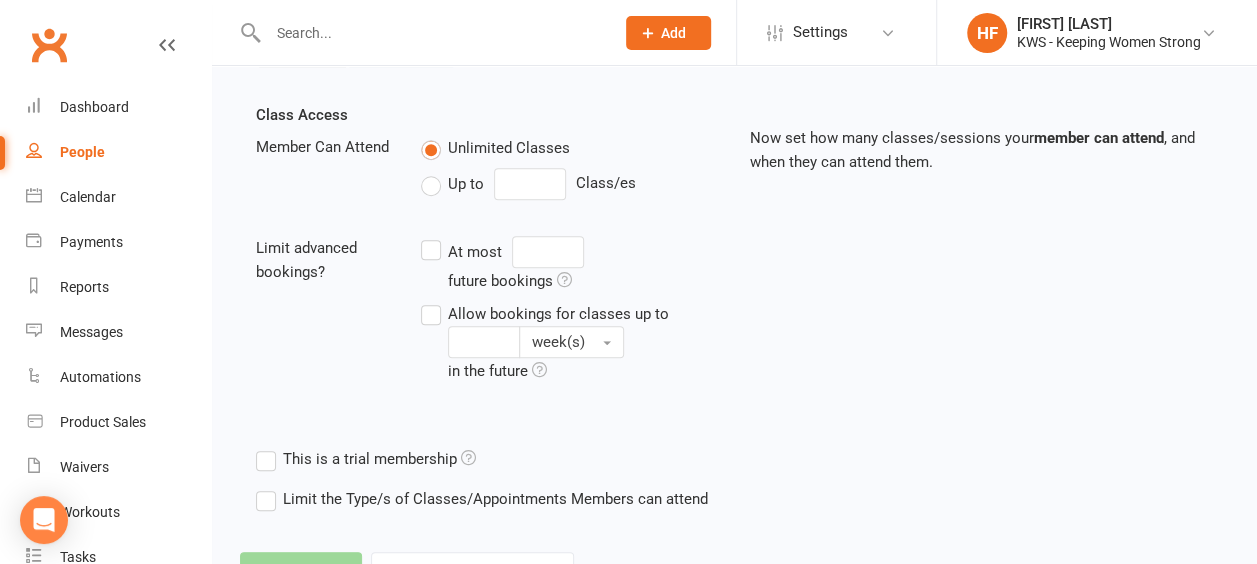 scroll, scrollTop: 0, scrollLeft: 0, axis: both 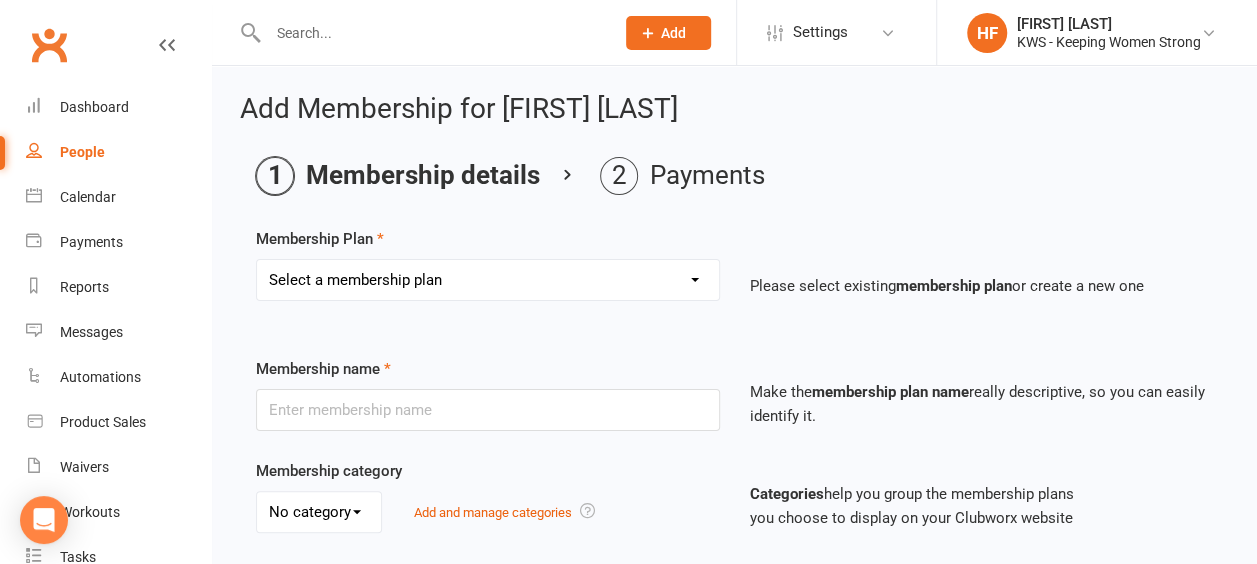 click on "Select a membership plan Create new Membership Plan Continual Monthly Membership $[PRICE] Month on Month 12 Month Prepaid Staff Continual monthly membership $[PRICE] Continual monthly membership $[PRICE] 5 Week Promotion KWS 10 PAK KWS 20 PAK KWS 10 PAK 120 12 Month Prepaid $[PRICE] 4 Weeks Promotion" at bounding box center (488, 280) 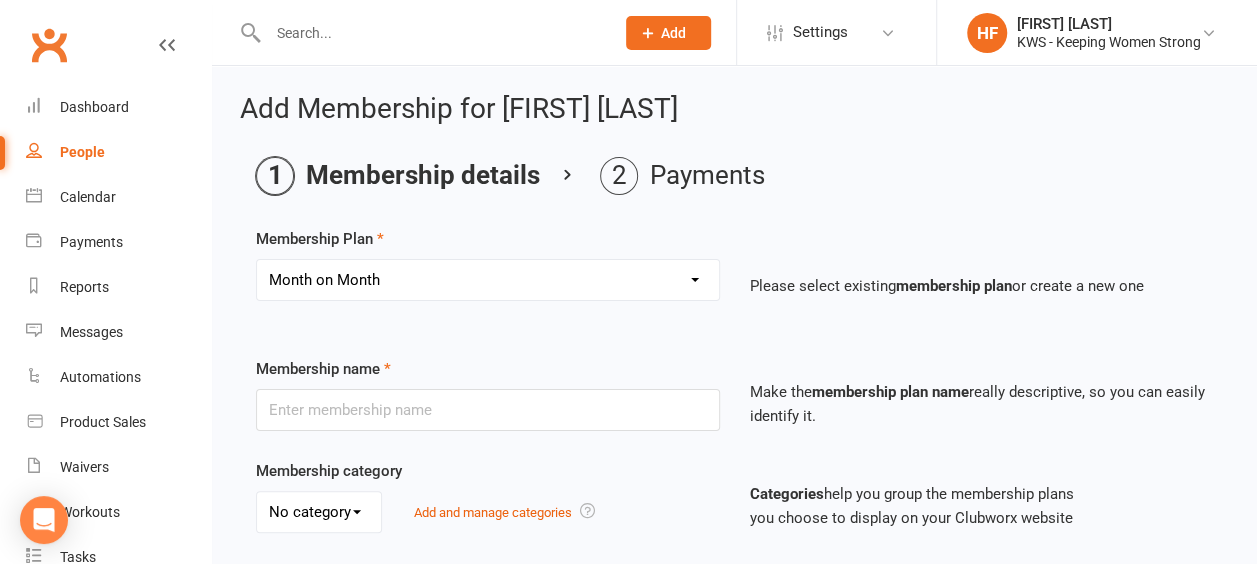 click on "Select a membership plan Create new Membership Plan Continual Monthly Membership $[PRICE] Month on Month 12 Month Prepaid Staff Continual monthly membership $[PRICE] Continual monthly membership $[PRICE] 5 Week Promotion KWS 10 PAK KWS 20 PAK KWS 10 PAK 120 12 Month Prepaid $[PRICE] 4 Weeks Promotion" at bounding box center [488, 280] 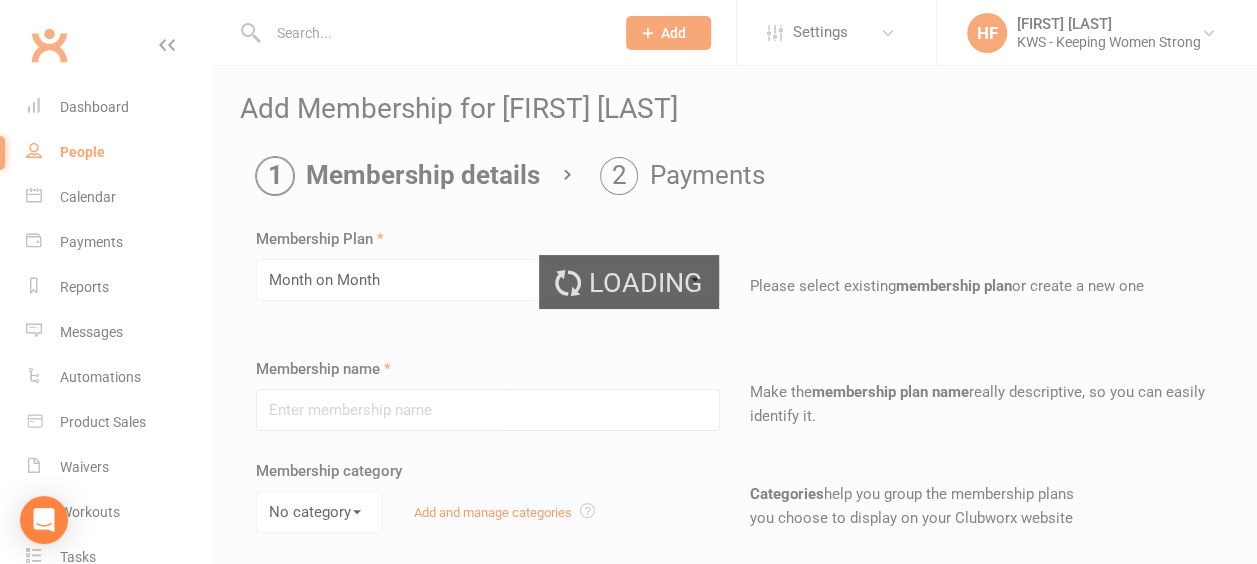 type on "Month on Month" 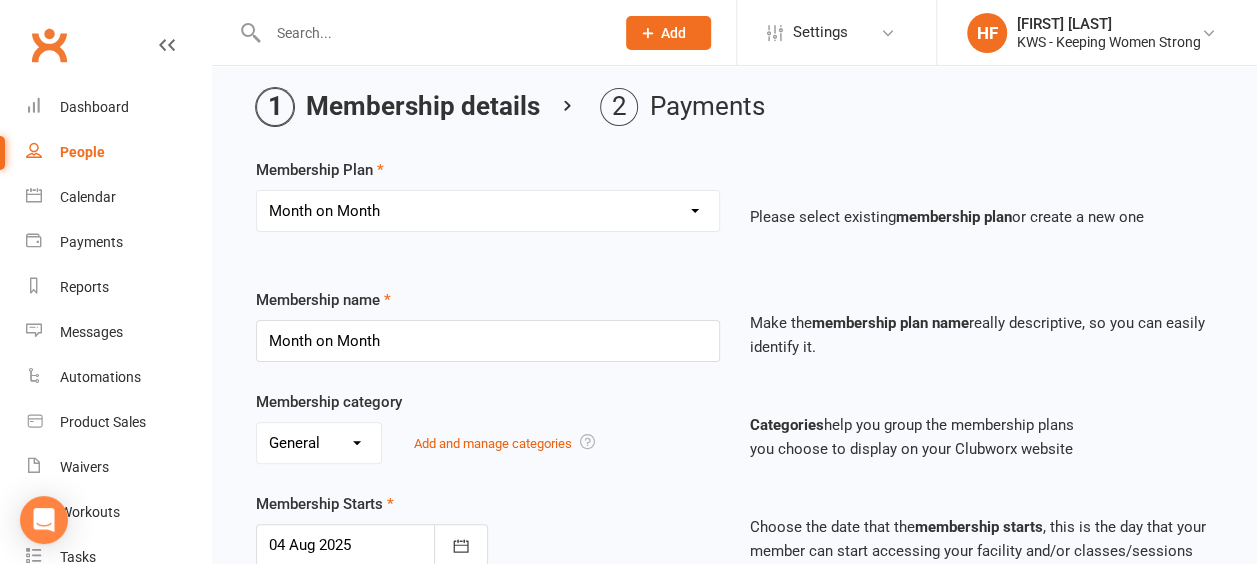 scroll, scrollTop: 0, scrollLeft: 0, axis: both 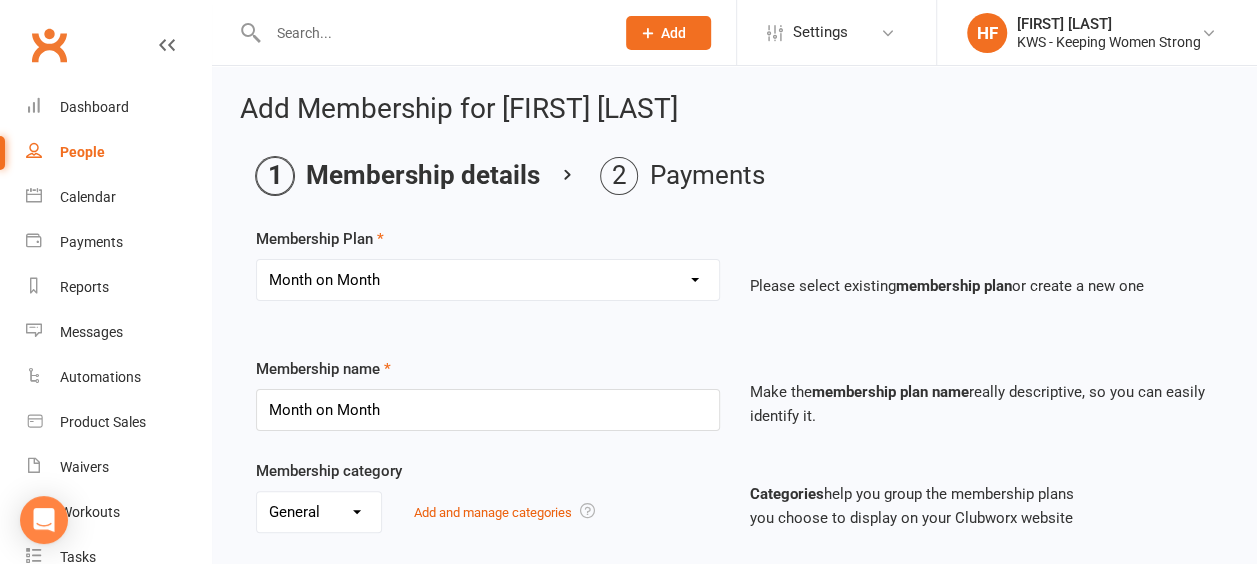 click on "Select a membership plan Create new Membership Plan Continual Monthly Membership $[PRICE] Month on Month 12 Month Prepaid Staff Continual monthly membership $[PRICE] Continual monthly membership $[PRICE] 5 Week Promotion KWS 10 PAK KWS 20 PAK KWS 10 PAK 120 12 Month Prepaid $[PRICE] 4 Weeks Promotion" at bounding box center [488, 280] 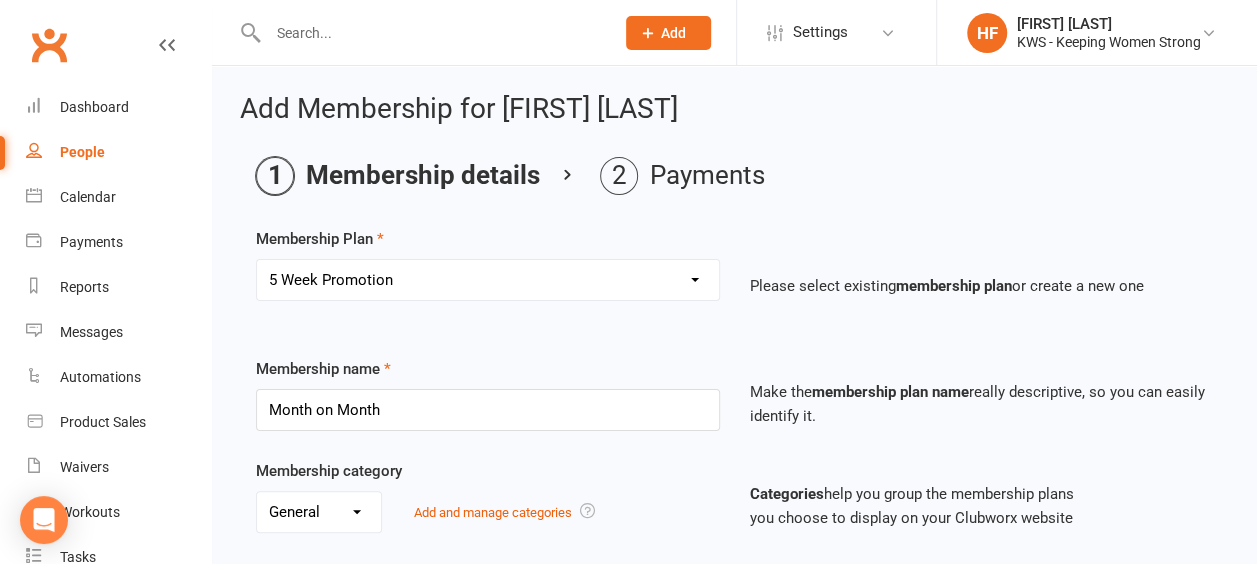 click on "Select a membership plan Create new Membership Plan Continual Monthly Membership $[PRICE] Month on Month 12 Month Prepaid Staff Continual monthly membership $[PRICE] Continual monthly membership $[PRICE] 5 Week Promotion KWS 10 PAK KWS 20 PAK KWS 10 PAK 120 12 Month Prepaid $[PRICE] 4 Weeks Promotion" at bounding box center (488, 280) 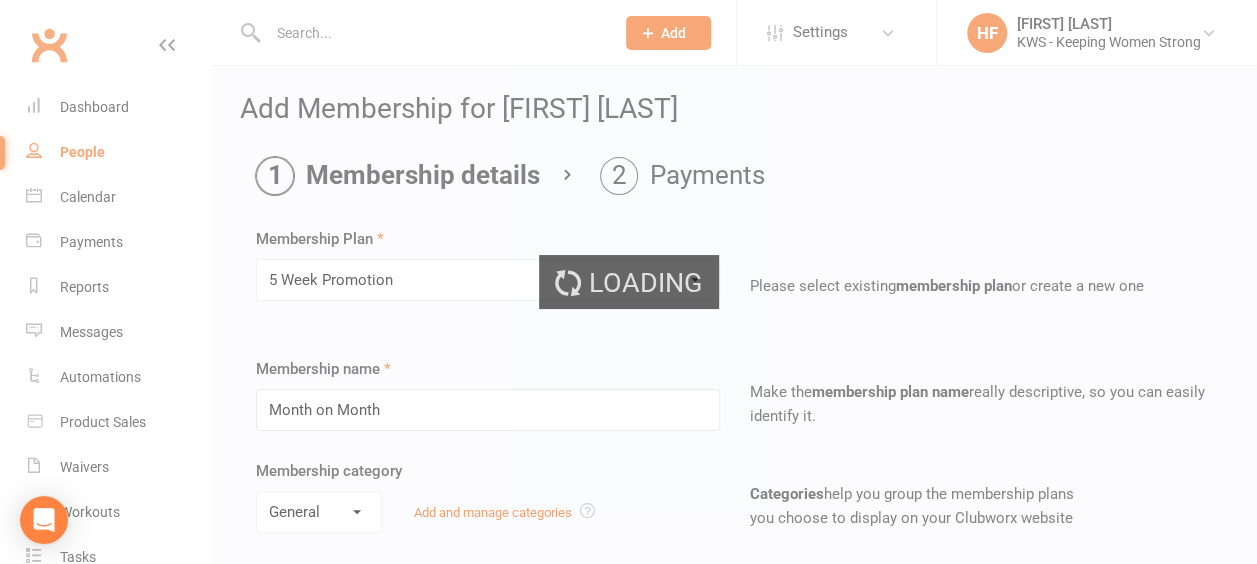 type on "5 Week Promotion" 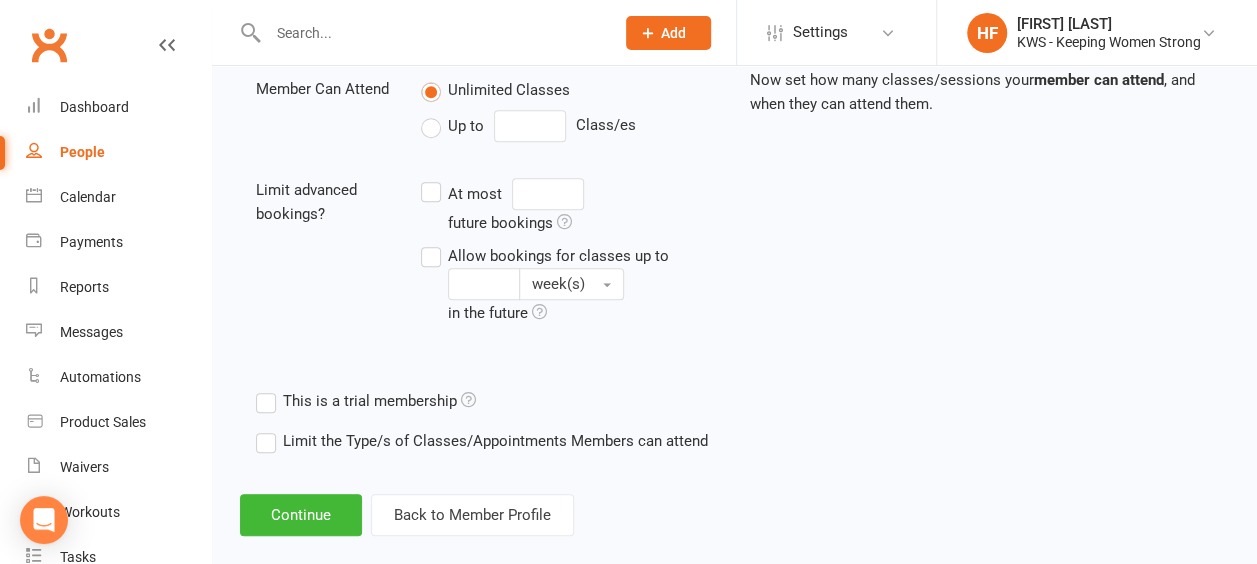 scroll, scrollTop: 750, scrollLeft: 0, axis: vertical 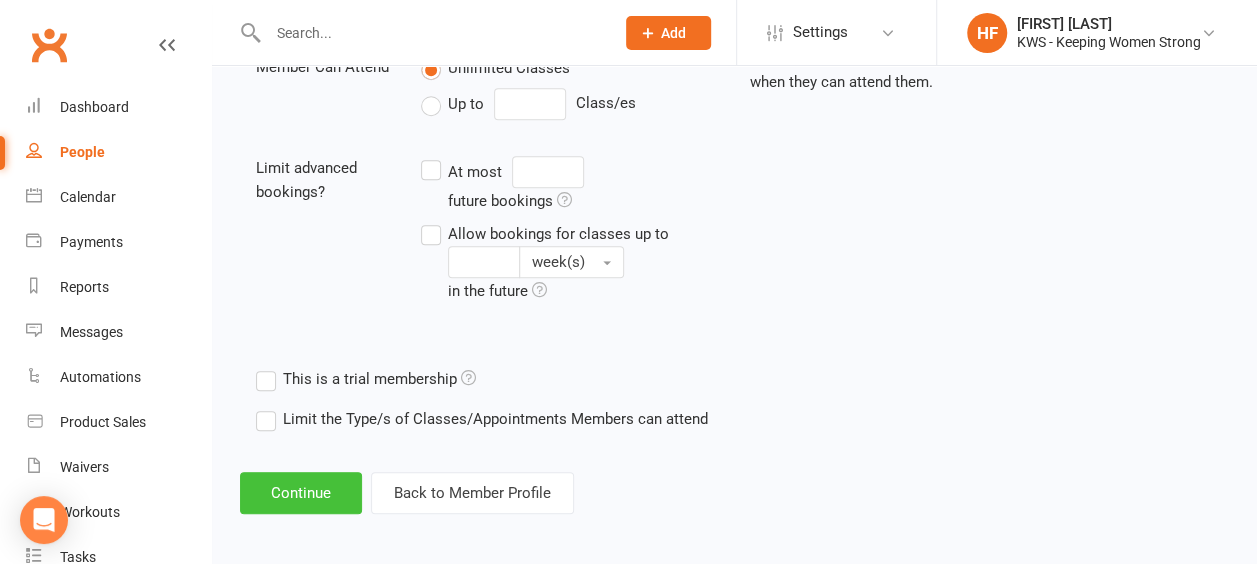 click on "Continue" at bounding box center [301, 493] 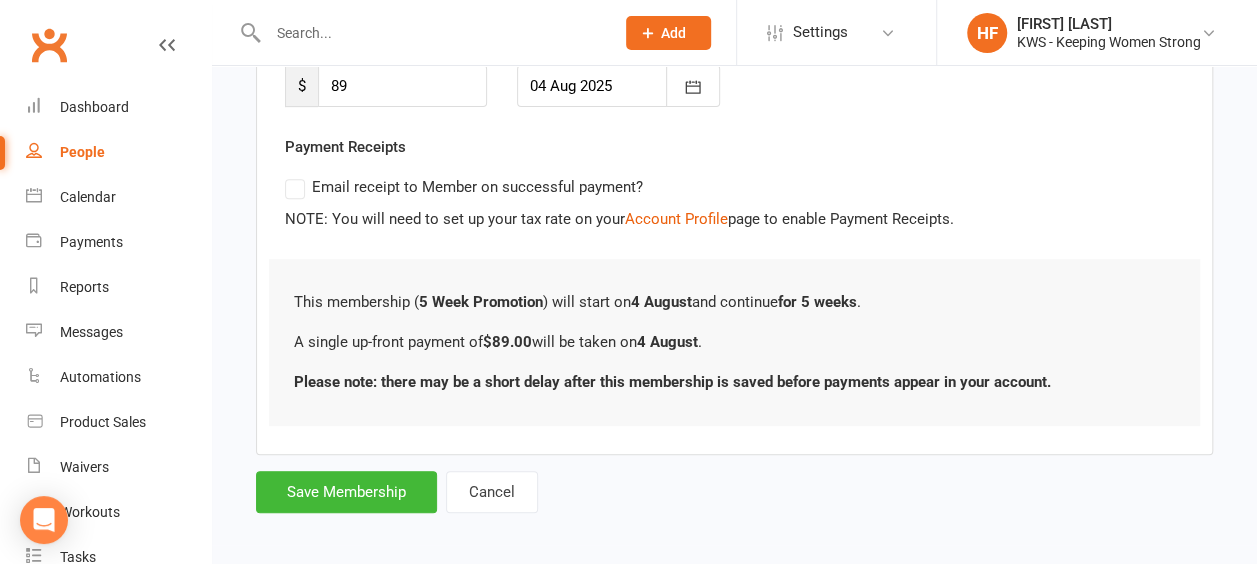 scroll, scrollTop: 326, scrollLeft: 0, axis: vertical 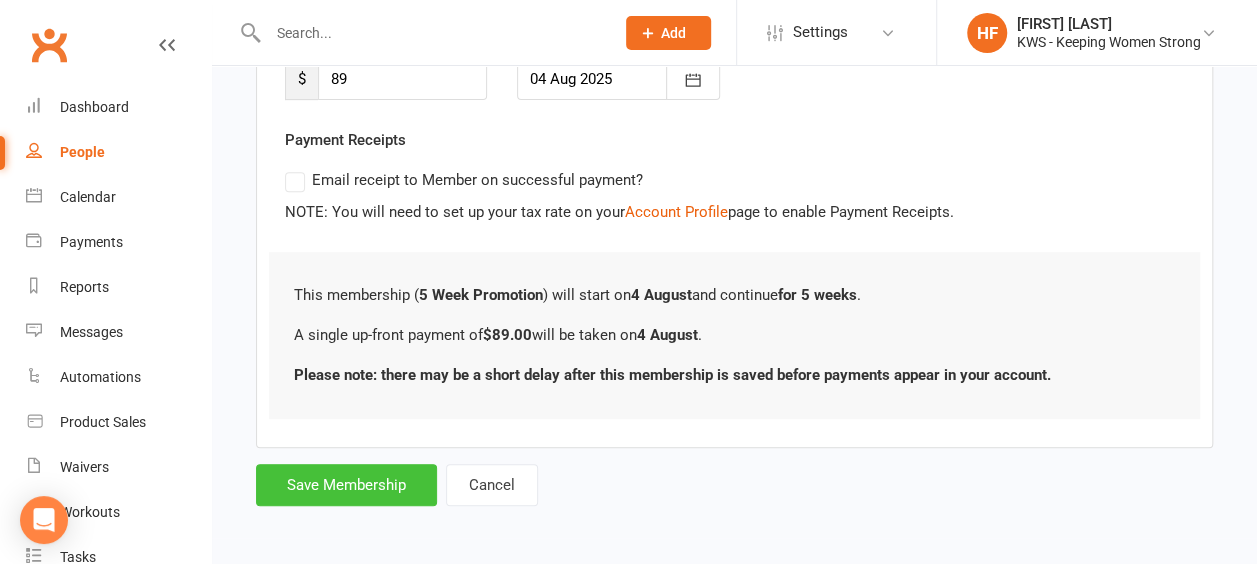 click on "Save Membership" at bounding box center [346, 485] 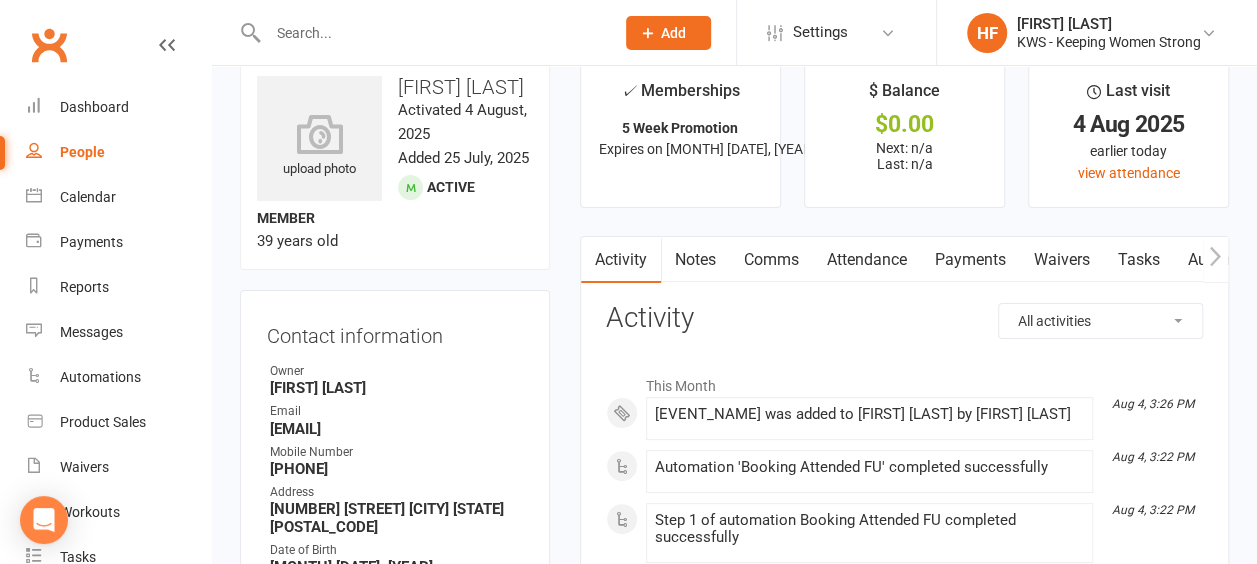 scroll, scrollTop: 0, scrollLeft: 0, axis: both 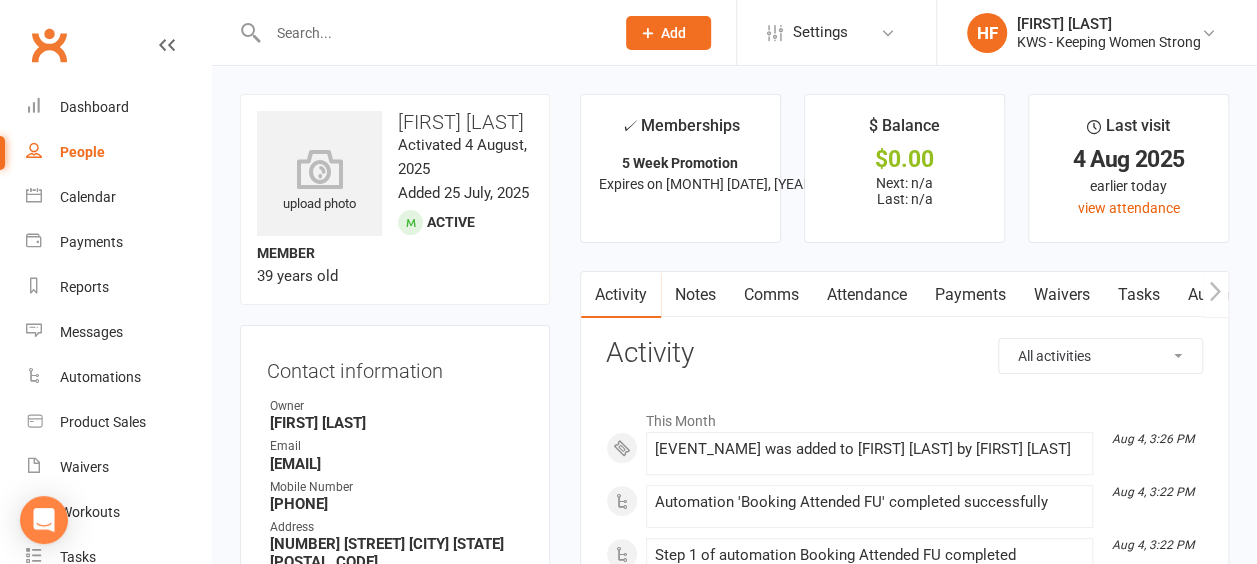 click on "Comms" at bounding box center [771, 295] 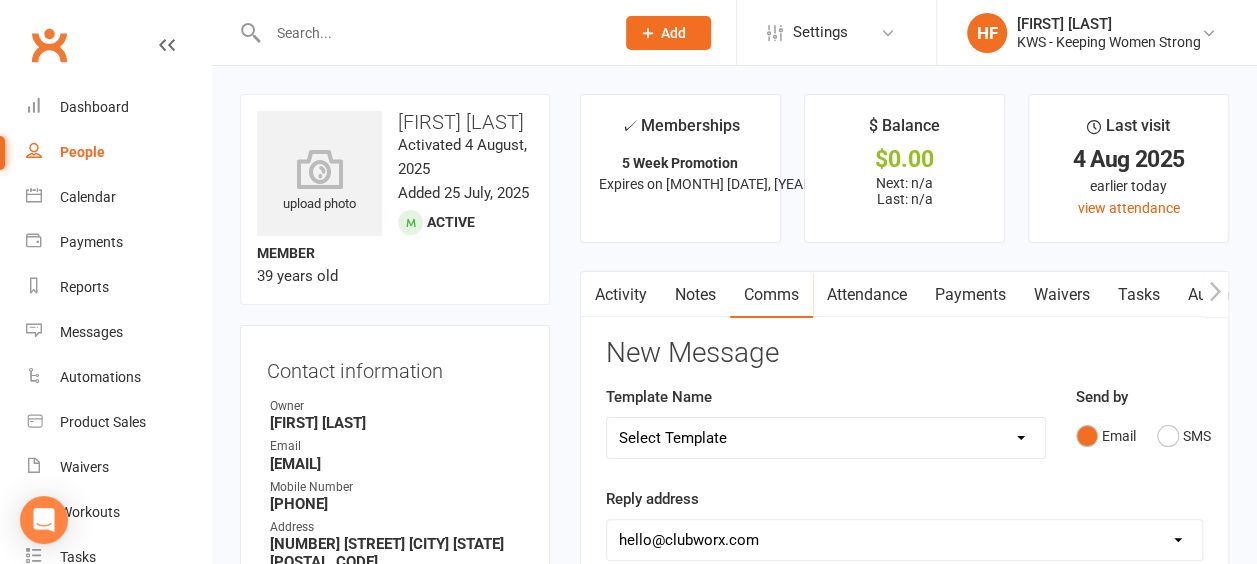 click on "Select Template [Email] KWS RENEWAL [Email] 1st WO CONFIRMATION  [Email] 4 Week Encouragement [Email] 6 week encouragement [Email] CONSULATION CONFIRMATION [Email] EX Member and Prospects OFFER [Email] Expired Membership [Email] FUTURE MEMBER 1 [Email] MEMBERSHIP Web or Phone Inquiry FU [Email] MIA Exercise Endorphins [Email] MIA Its a lifestyle [Email] New Member Motivator Week 1 Day 3 [Email] New Member Motivator Week 2  [Email] New Member Motivator Week 3 [Email] New Member Motivator Week 4  [Email] New Member Motivator Week 4 2-3 days before end   [Email] NEW MEMBER WELCOME 26/6/2025 [Email] Nutrition Consult Confirmation [Email] Trial Workout Confirmation [Email] Trial Workout Prospect FU [Email] UPGRADED Membership [Email] WELCOME BACK OLD MEMBER" at bounding box center (826, 438) 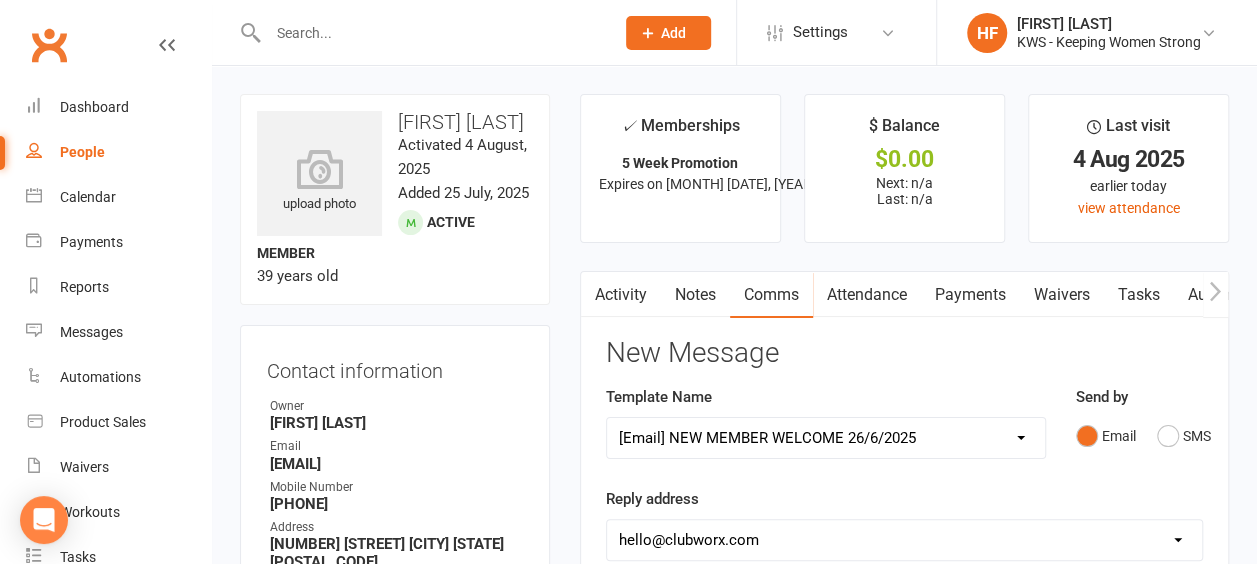 click on "Select Template [Email] KWS RENEWAL [Email] 1st WO CONFIRMATION  [Email] 4 Week Encouragement [Email] 6 week encouragement [Email] CONSULATION CONFIRMATION [Email] EX Member and Prospects OFFER [Email] Expired Membership [Email] FUTURE MEMBER 1 [Email] MEMBERSHIP Web or Phone Inquiry FU [Email] MIA Exercise Endorphins [Email] MIA Its a lifestyle [Email] New Member Motivator Week 1 Day 3 [Email] New Member Motivator Week 2  [Email] New Member Motivator Week 3 [Email] New Member Motivator Week 4  [Email] New Member Motivator Week 4 2-3 days before end   [Email] NEW MEMBER WELCOME 26/6/2025 [Email] Nutrition Consult Confirmation [Email] Trial Workout Confirmation [Email] Trial Workout Prospect FU [Email] UPGRADED Membership [Email] WELCOME BACK OLD MEMBER" at bounding box center [826, 438] 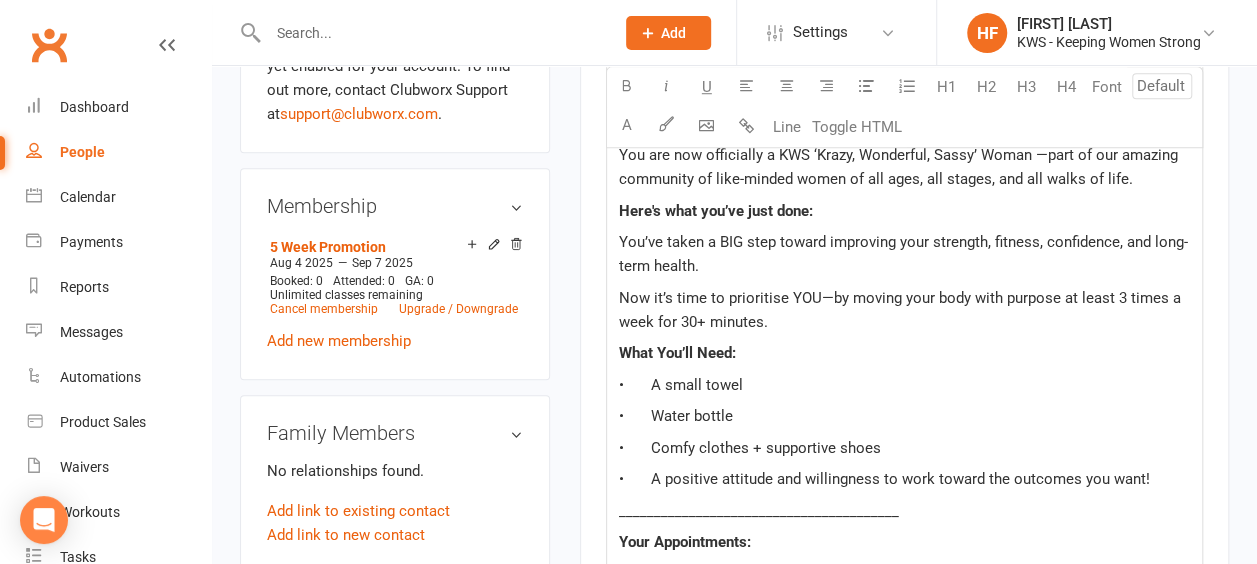 scroll, scrollTop: 800, scrollLeft: 0, axis: vertical 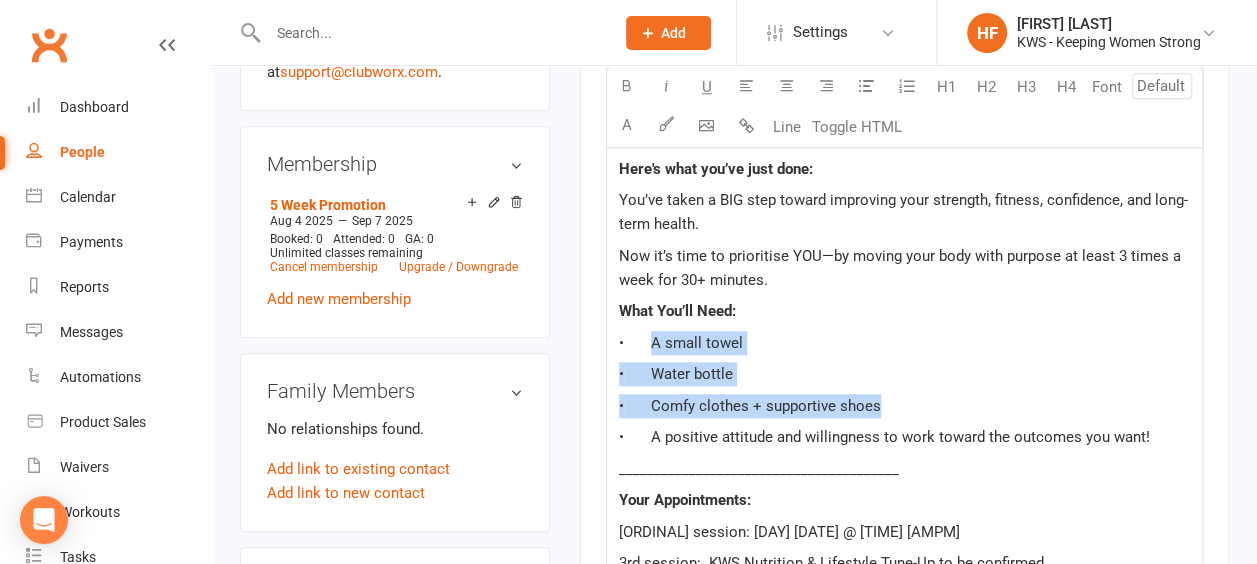 drag, startPoint x: 640, startPoint y: 334, endPoint x: 900, endPoint y: 395, distance: 267.0599 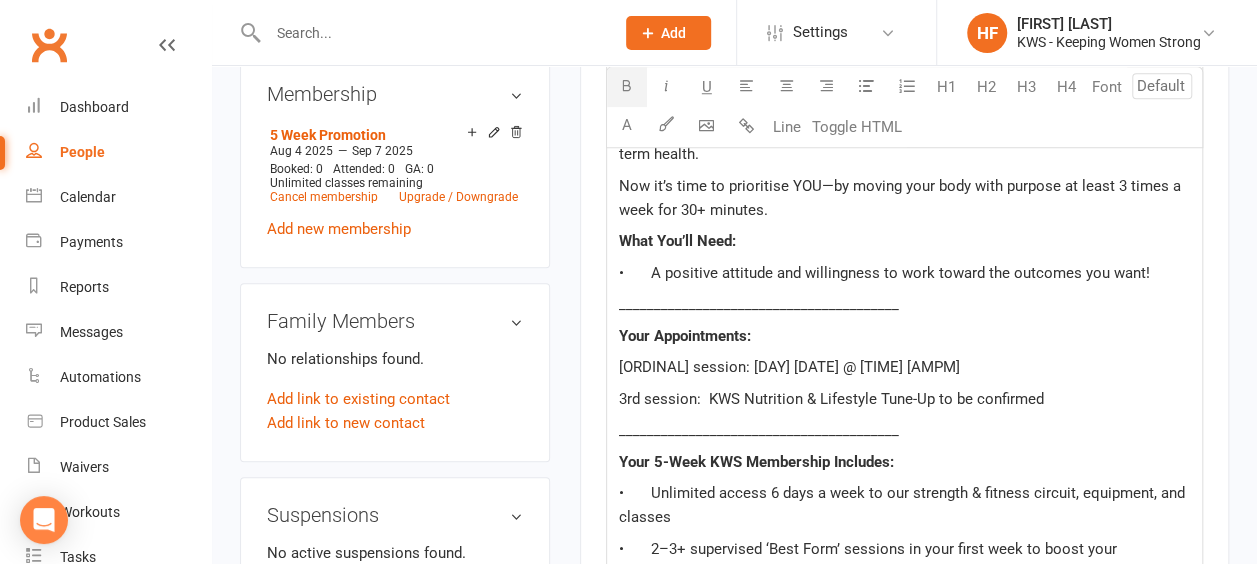 scroll, scrollTop: 900, scrollLeft: 0, axis: vertical 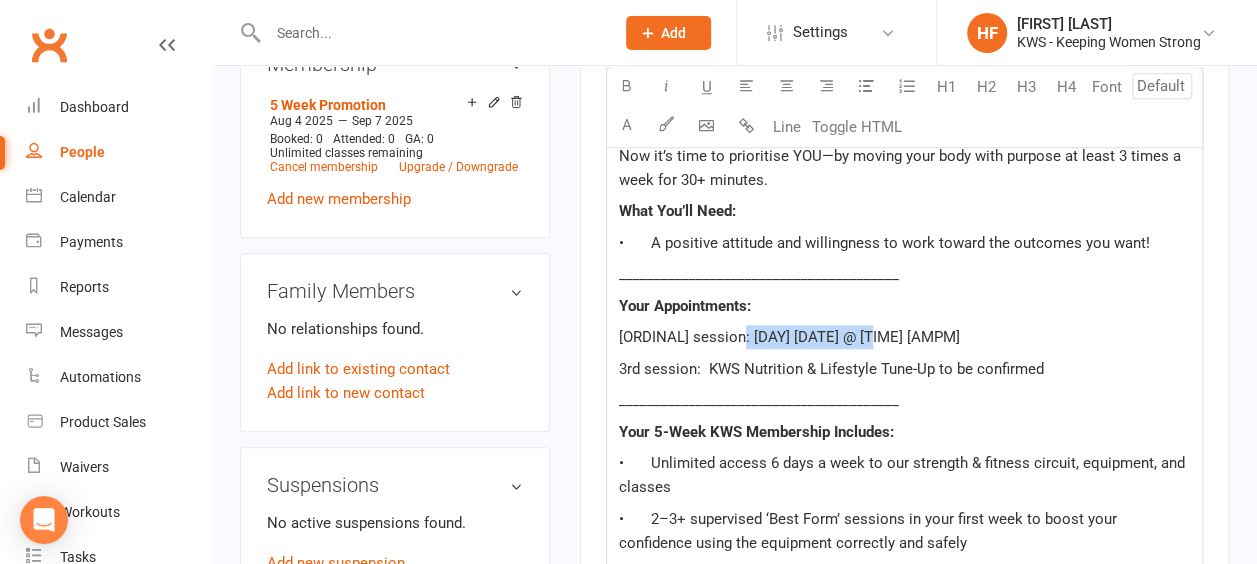 drag, startPoint x: 874, startPoint y: 330, endPoint x: 744, endPoint y: 320, distance: 130.38405 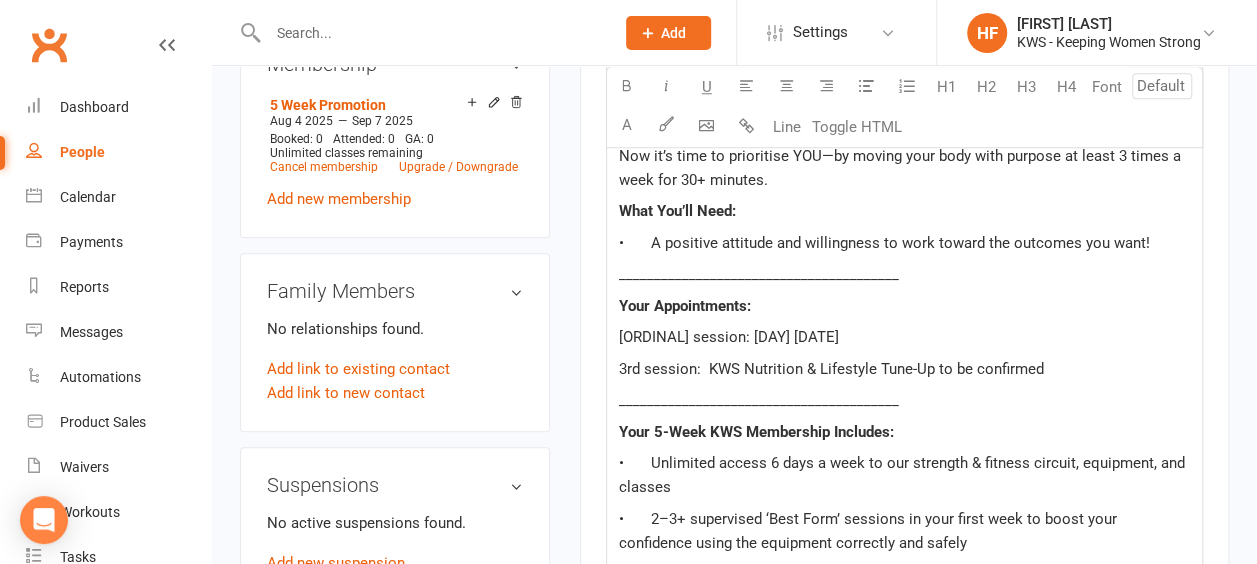 type 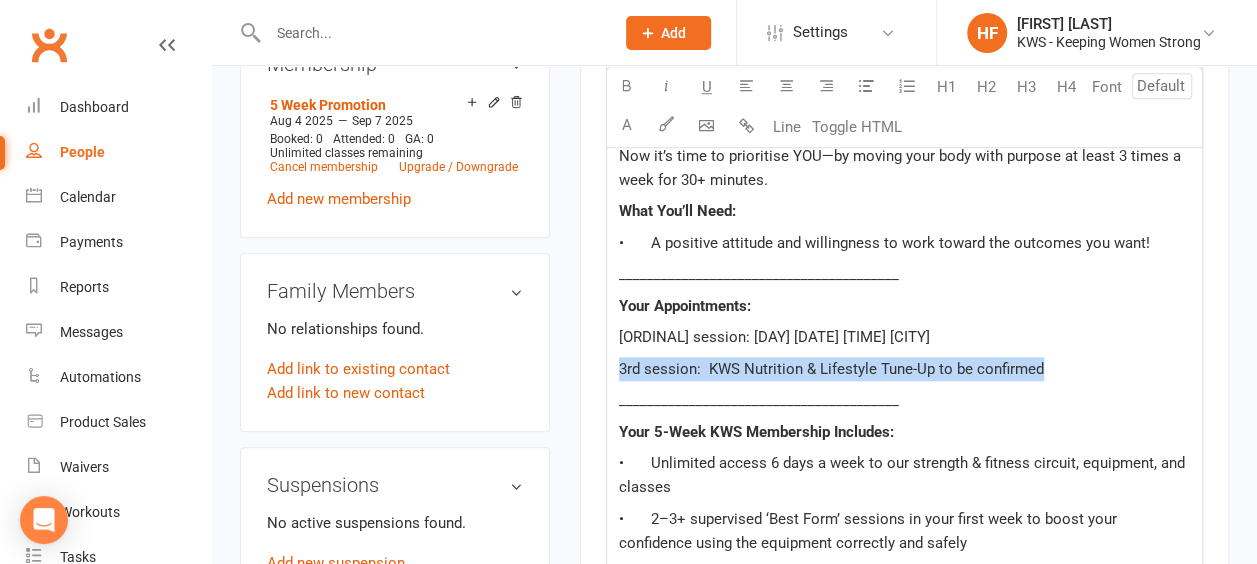 drag, startPoint x: 614, startPoint y: 362, endPoint x: 1129, endPoint y: 400, distance: 516.4 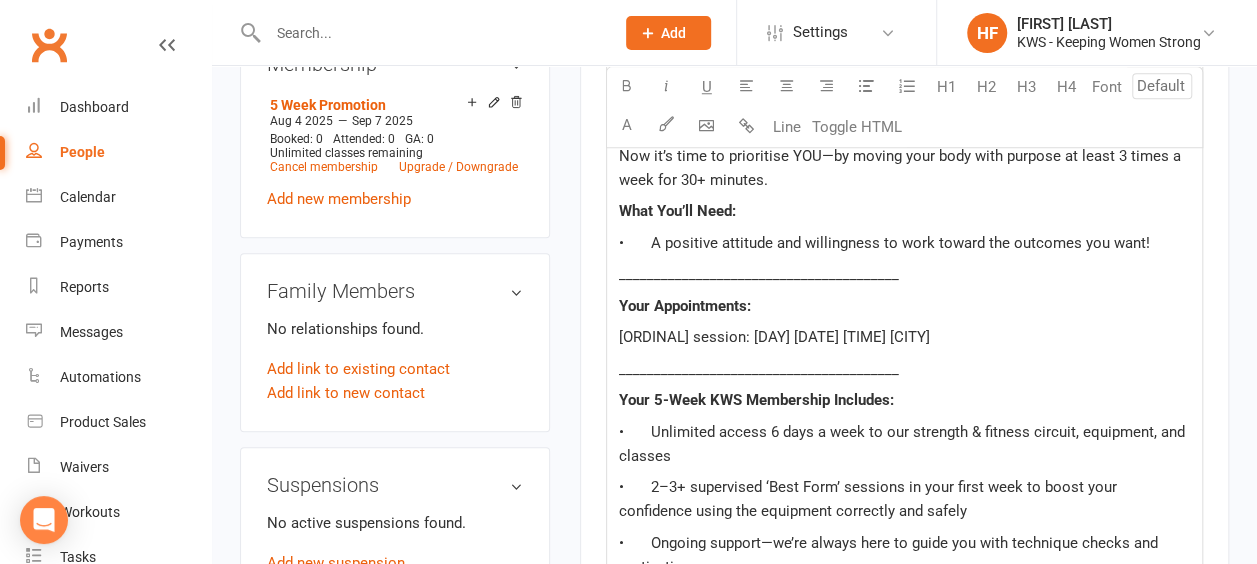 click on "________________________________________" 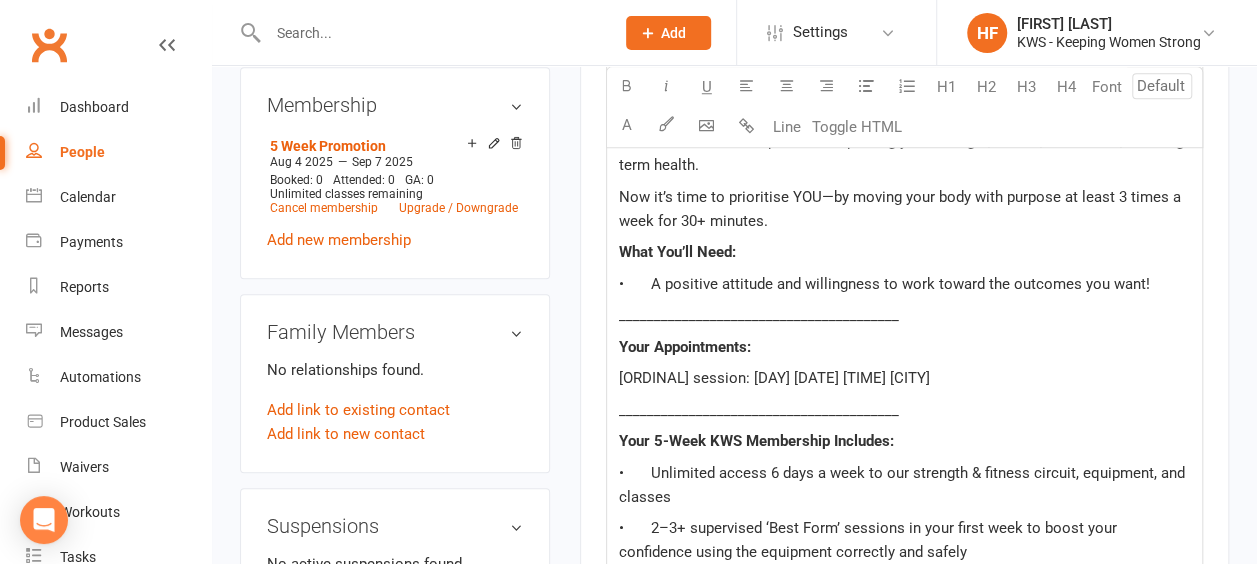 scroll, scrollTop: 900, scrollLeft: 0, axis: vertical 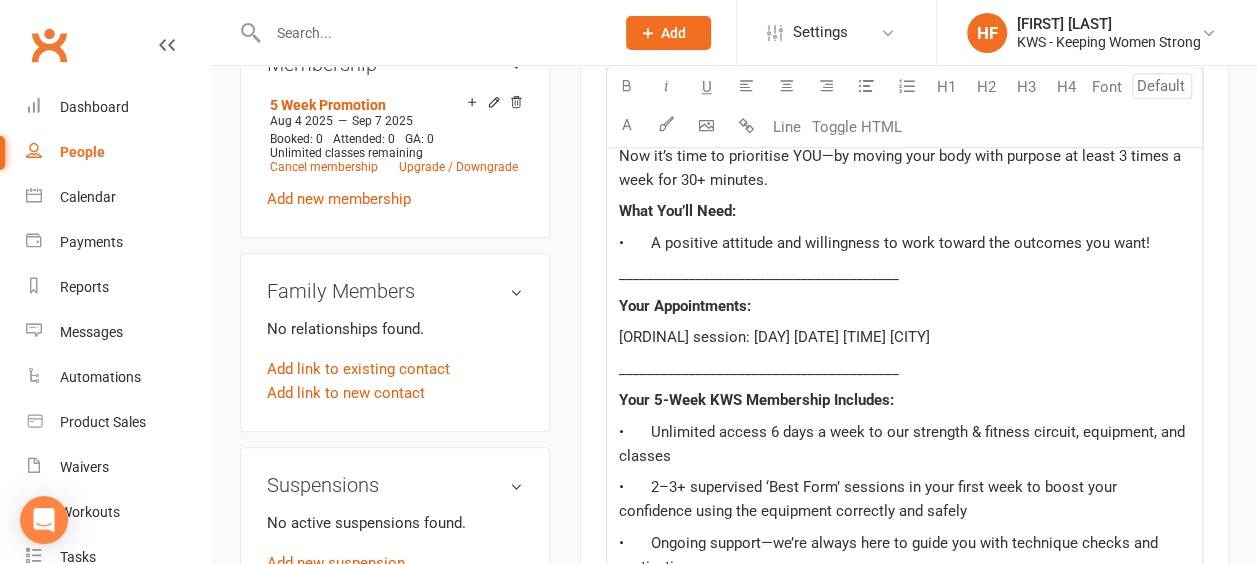 click on "[ORDINAL] session: [DAY] [DATE] [TIME] [CITY]" 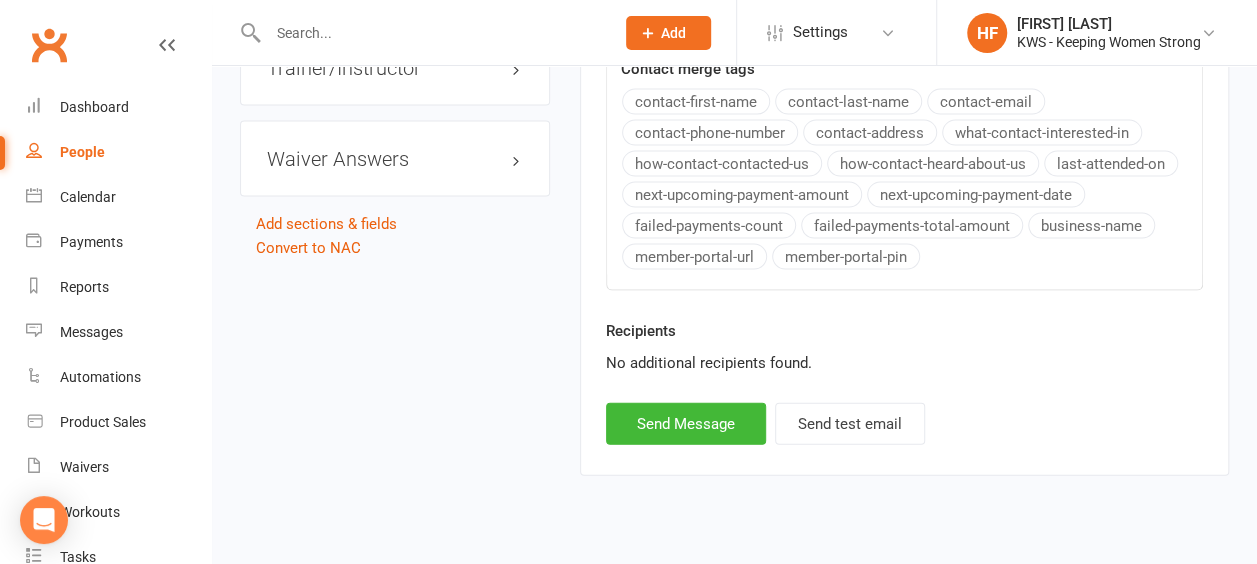 scroll, scrollTop: 2083, scrollLeft: 0, axis: vertical 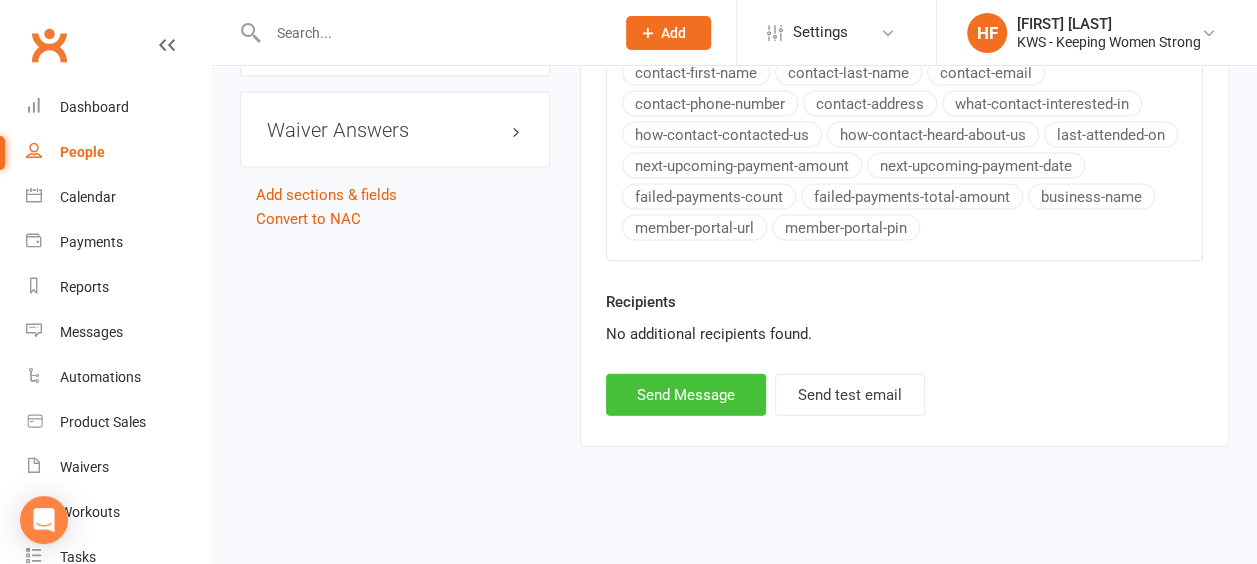 click on "Send Message" at bounding box center [686, 395] 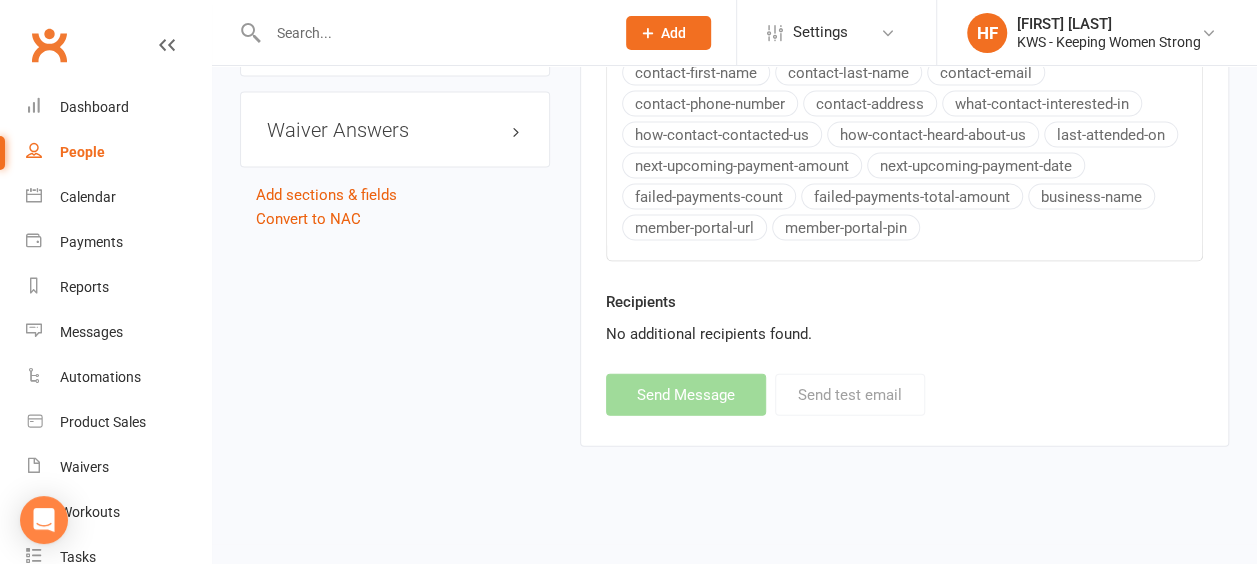 select 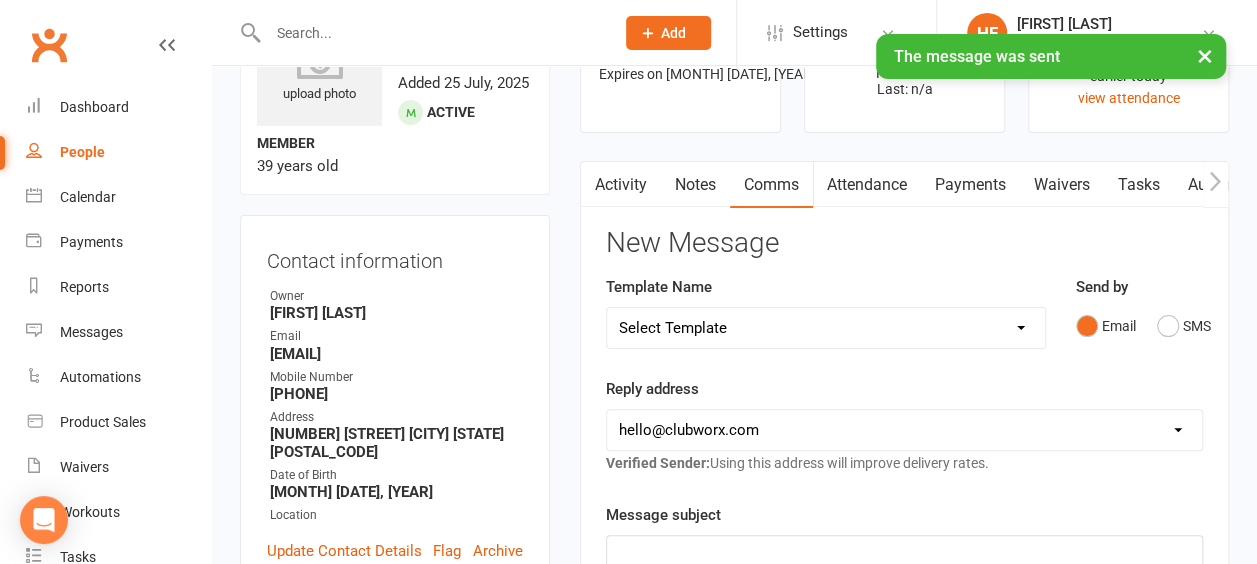 scroll, scrollTop: 0, scrollLeft: 0, axis: both 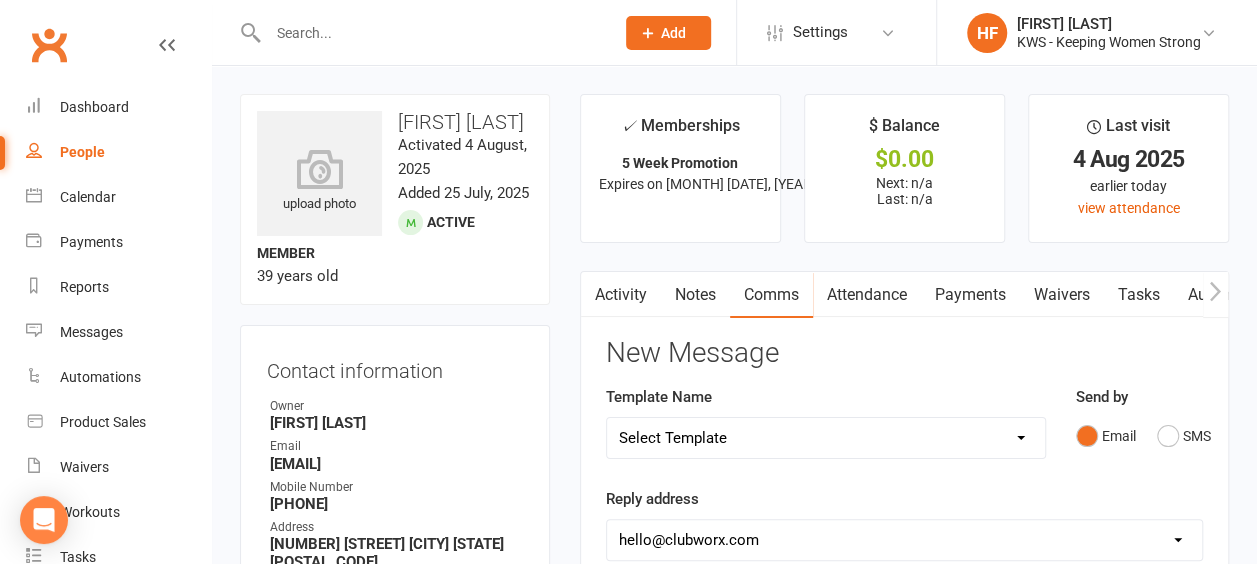 click at bounding box center (431, 33) 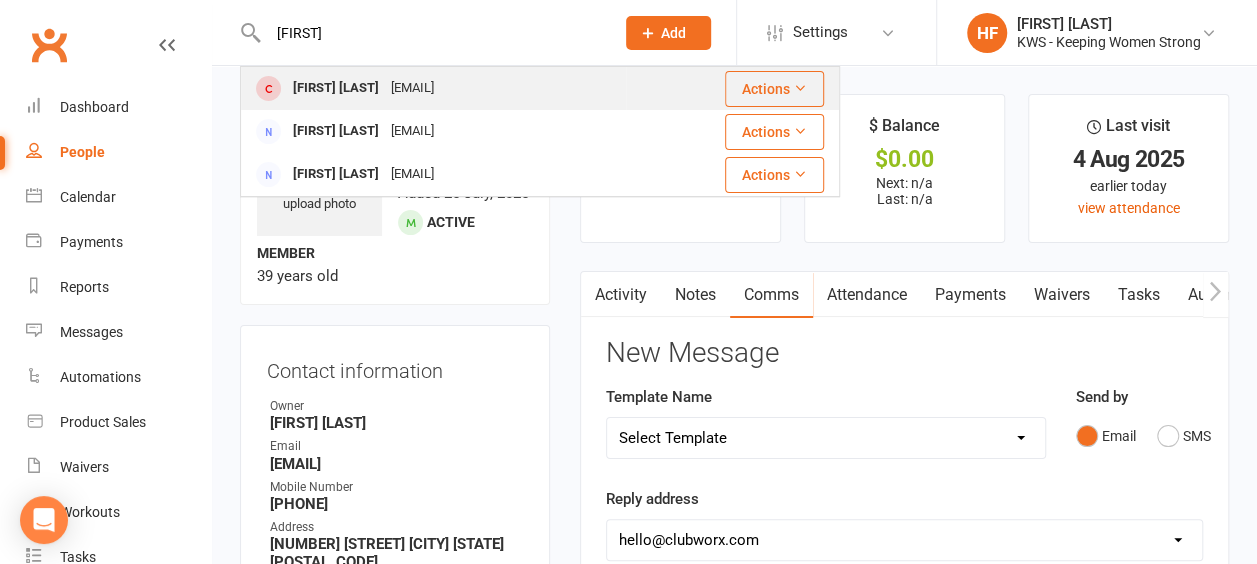 type on "[FIRST]" 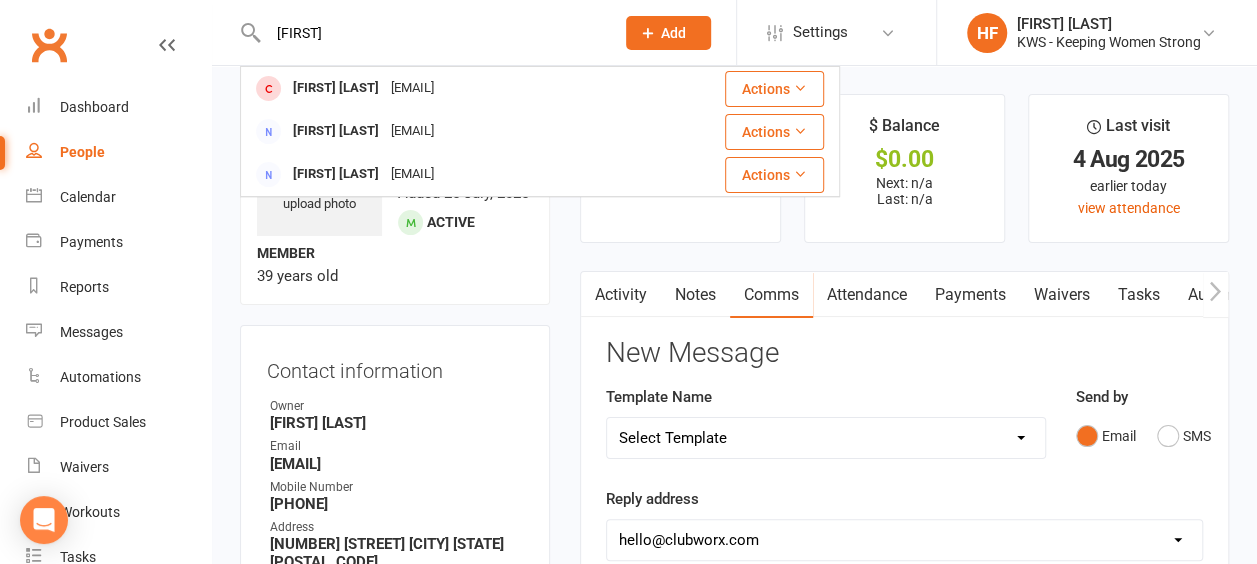 type 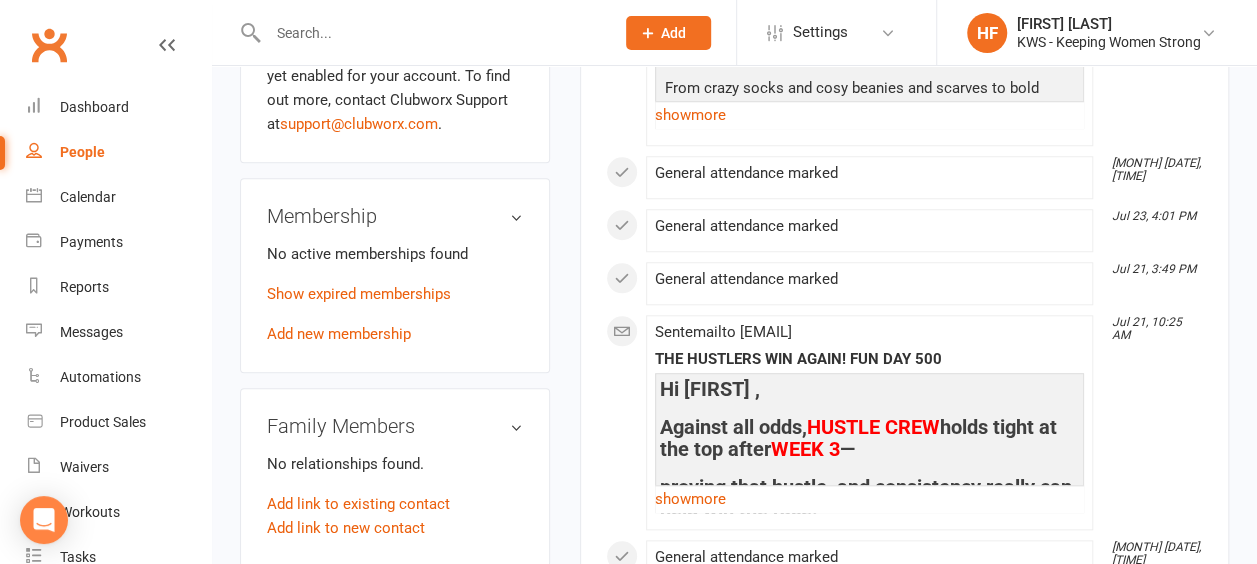 scroll, scrollTop: 800, scrollLeft: 0, axis: vertical 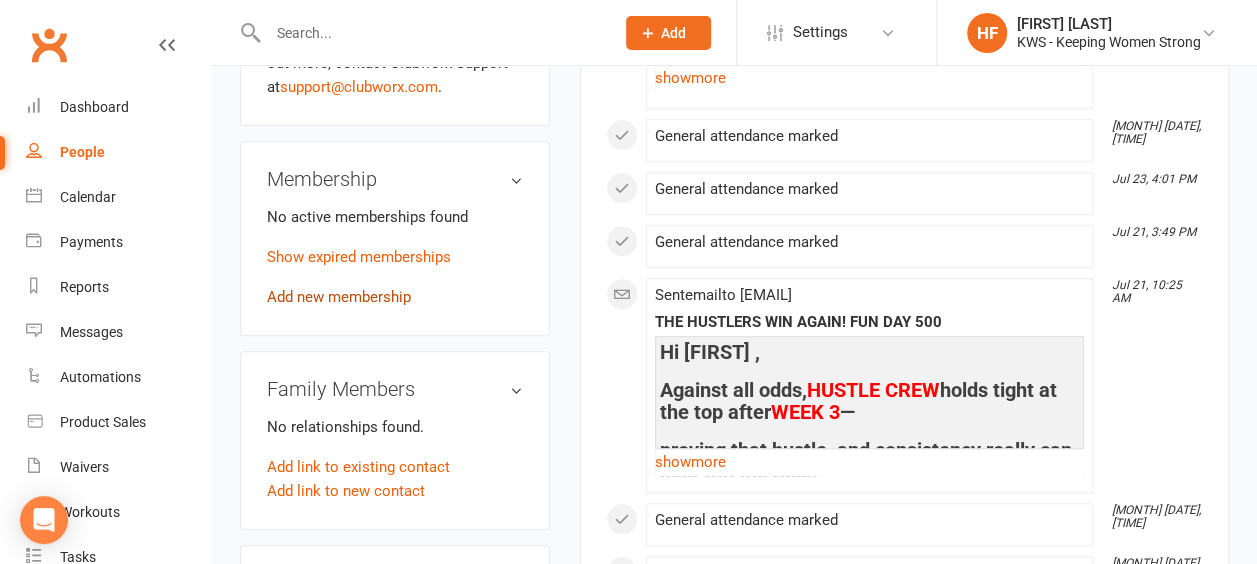 click on "Add new membership" at bounding box center (339, 297) 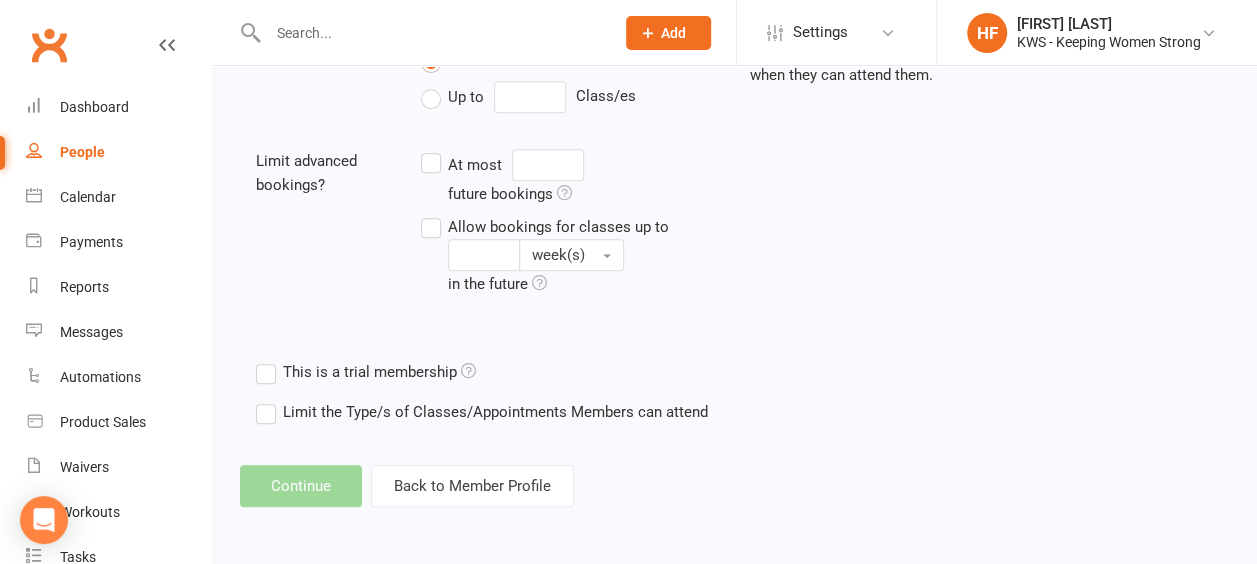 scroll, scrollTop: 0, scrollLeft: 0, axis: both 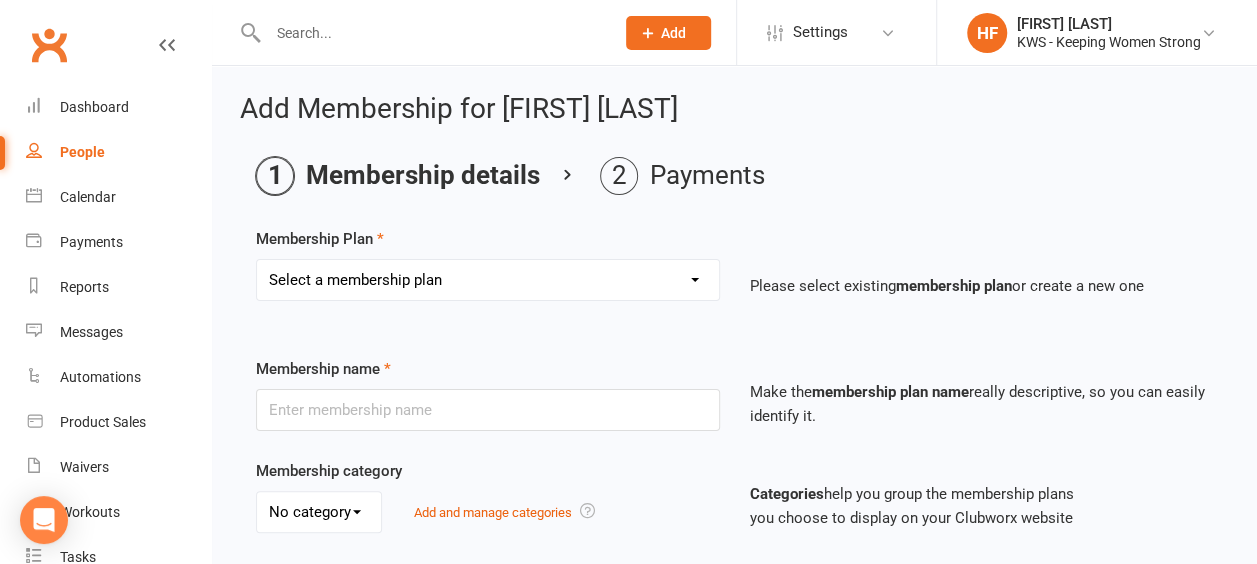 click on "Select a membership plan Create new Membership Plan Continual Monthly Membership $[PRICE] Month on Month 12 Month Prepaid Staff Continual monthly membership $[PRICE] Continual monthly membership $[PRICE] 5 Week Promotion KWS 10 PAK KWS 20 PAK KWS 10 PAK 120 12 Month Prepaid $[PRICE] 4 Weeks Promotion" at bounding box center [488, 280] 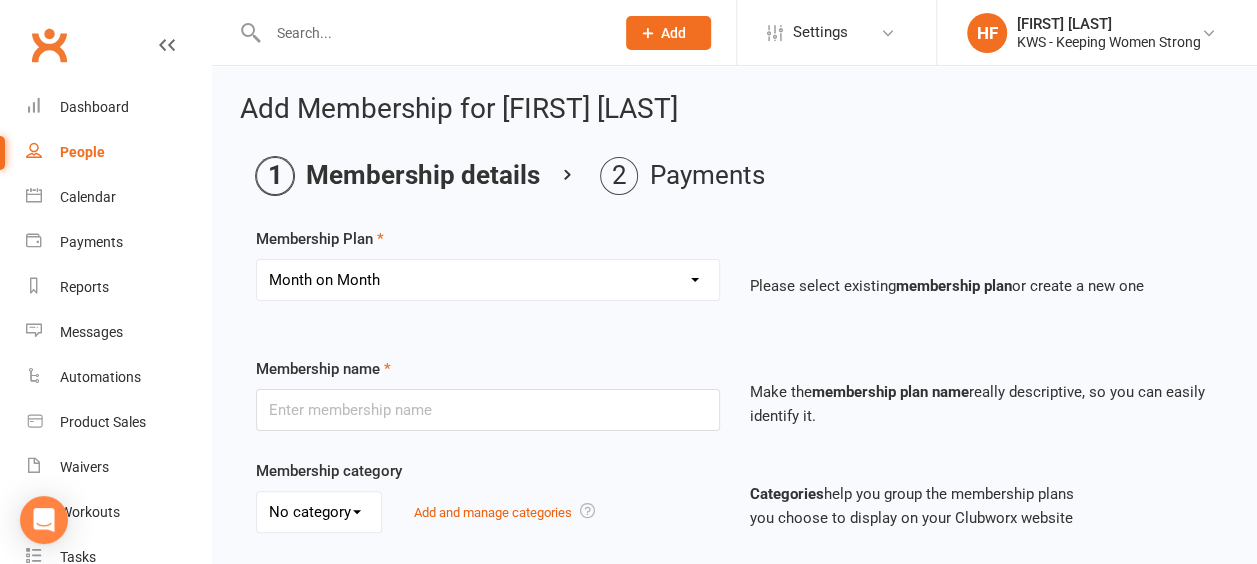 click on "Select a membership plan Create new Membership Plan Continual Monthly Membership $[PRICE] Month on Month 12 Month Prepaid Staff Continual monthly membership $[PRICE] Continual monthly membership $[PRICE] 5 Week Promotion KWS 10 PAK KWS 20 PAK KWS 10 PAK 120 12 Month Prepaid $[PRICE] 4 Weeks Promotion" at bounding box center [488, 280] 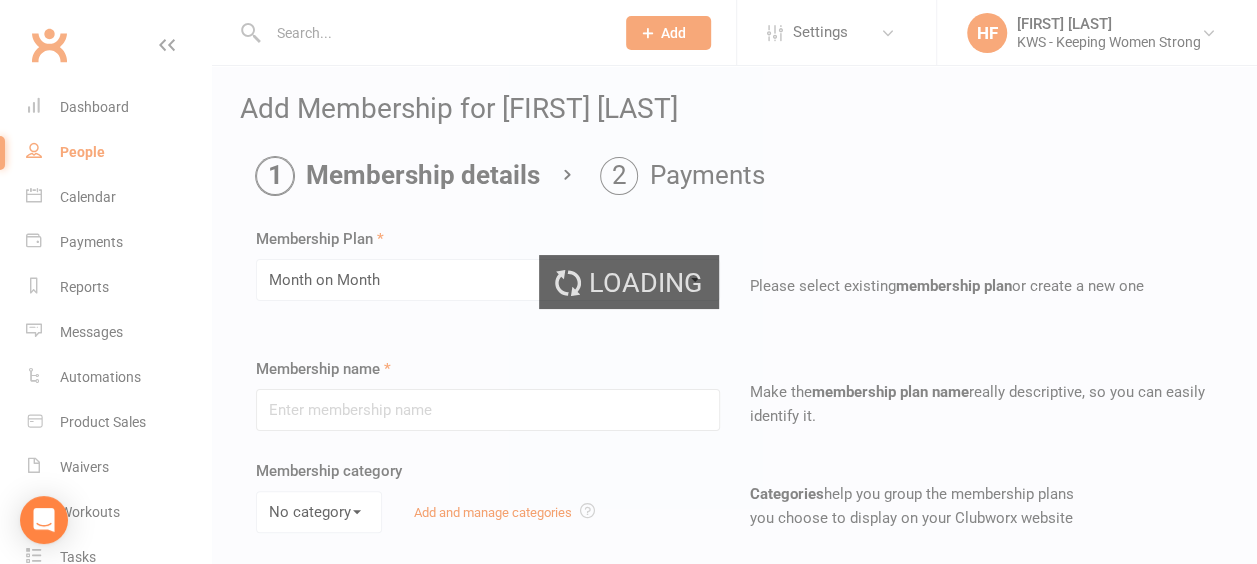 type on "Month on Month" 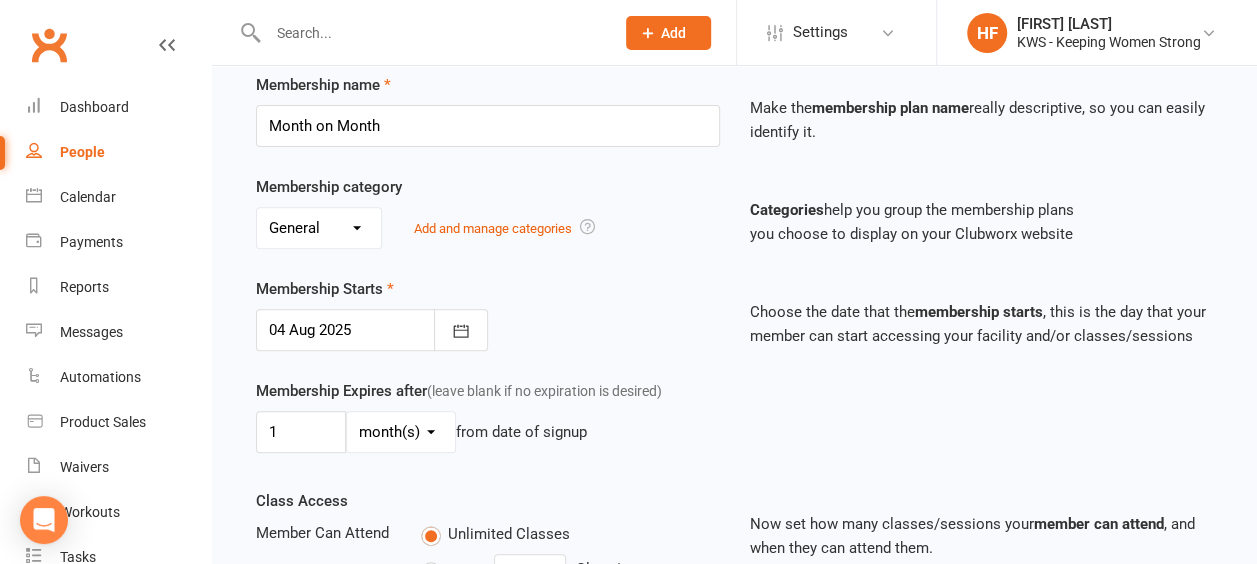 scroll, scrollTop: 400, scrollLeft: 0, axis: vertical 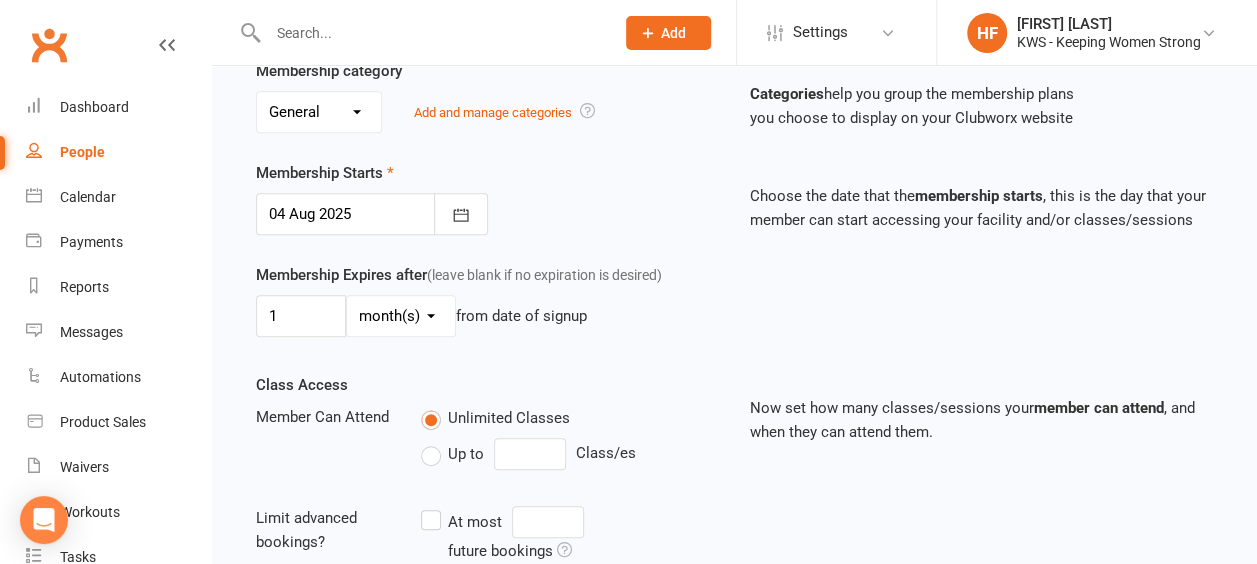 click on "day(s) week(s) month(s) year(s)" at bounding box center [401, 316] 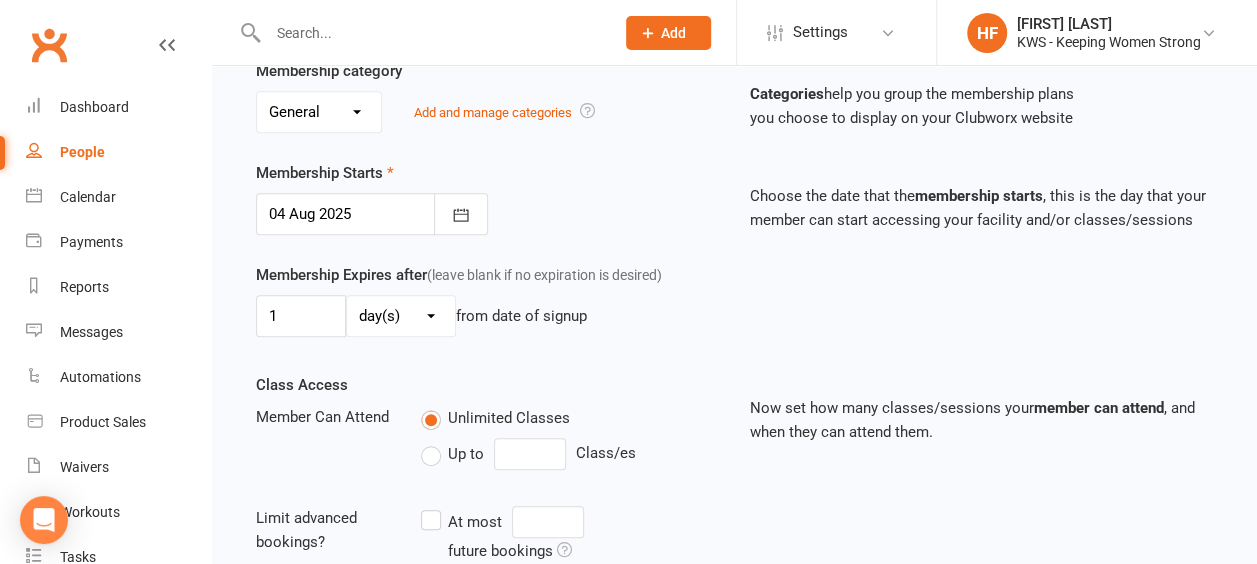 click on "day(s) week(s) month(s) year(s)" at bounding box center (401, 316) 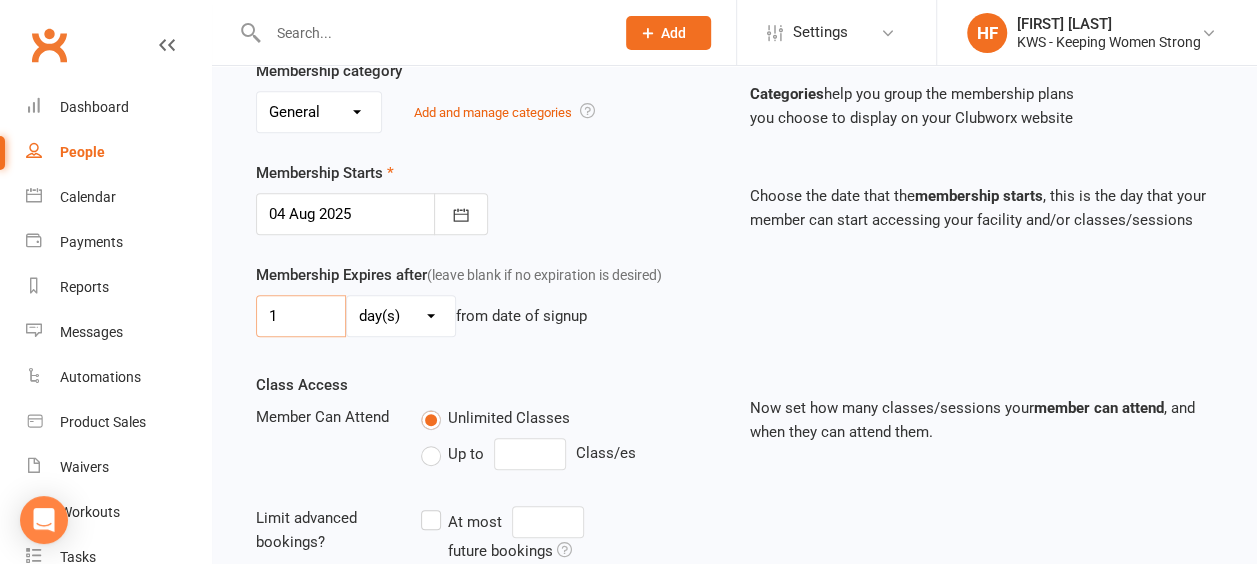 click on "1" at bounding box center [301, 316] 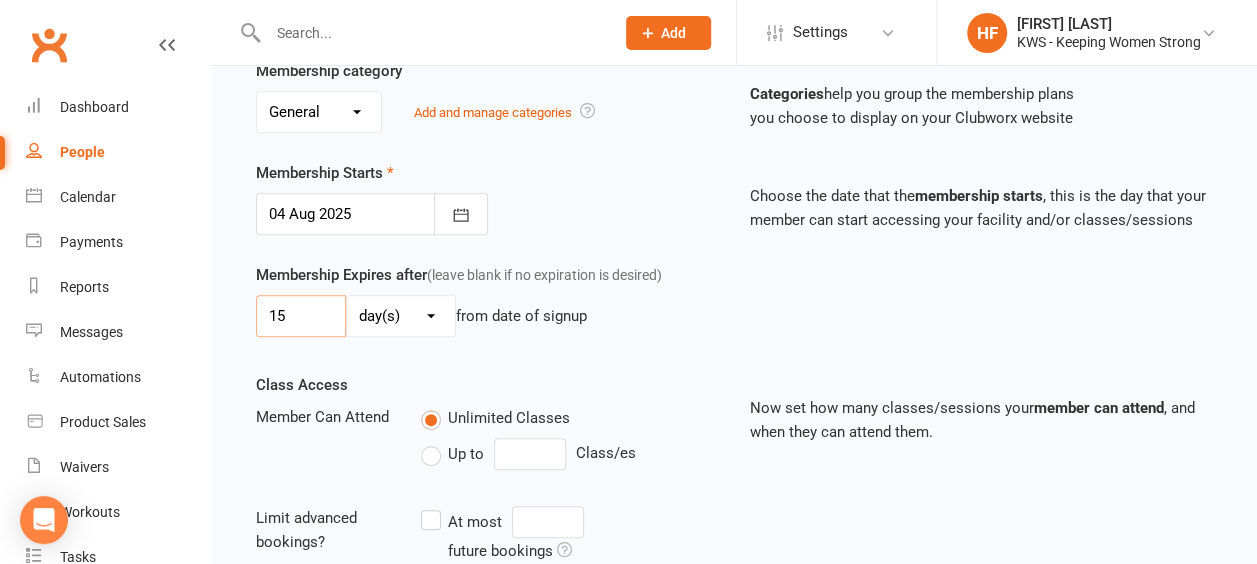 click on "15" at bounding box center [301, 316] 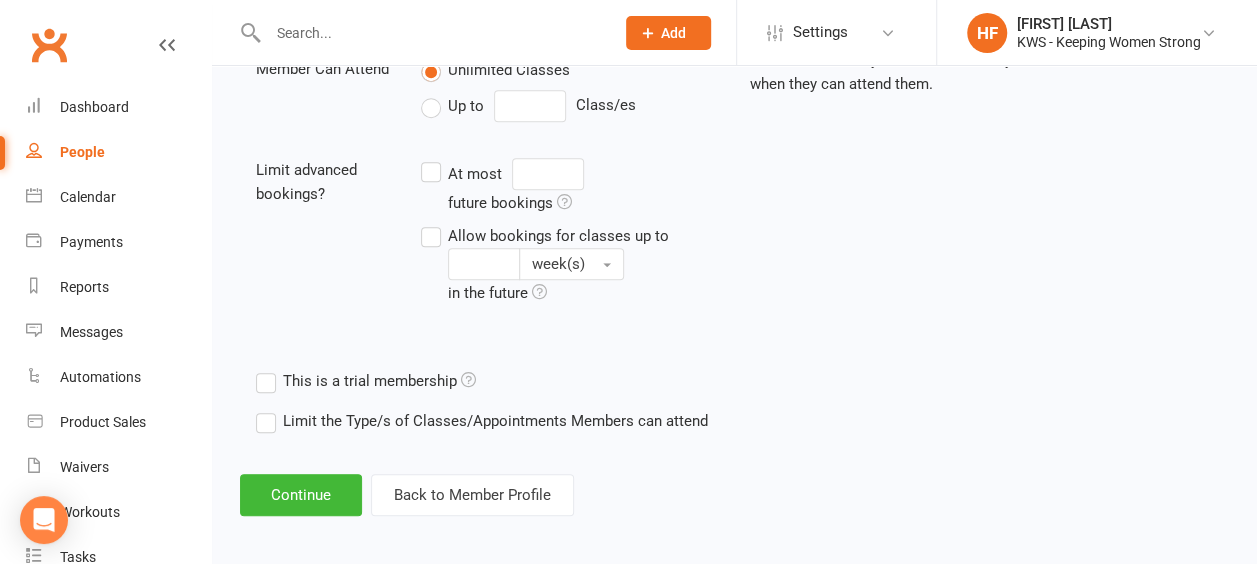 scroll, scrollTop: 750, scrollLeft: 0, axis: vertical 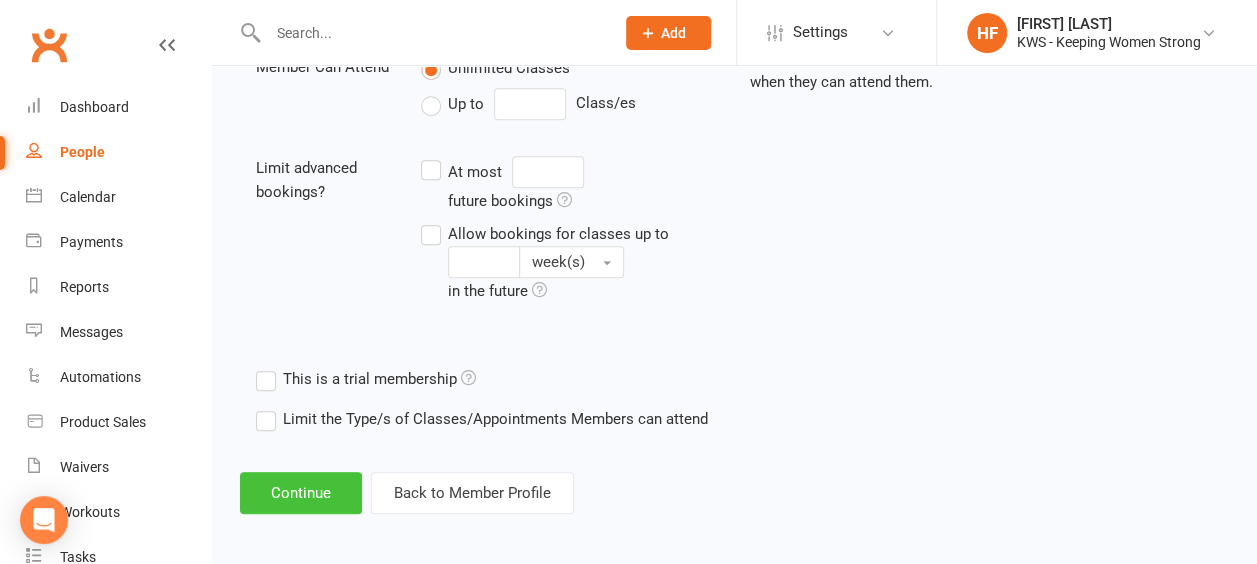 type on "5" 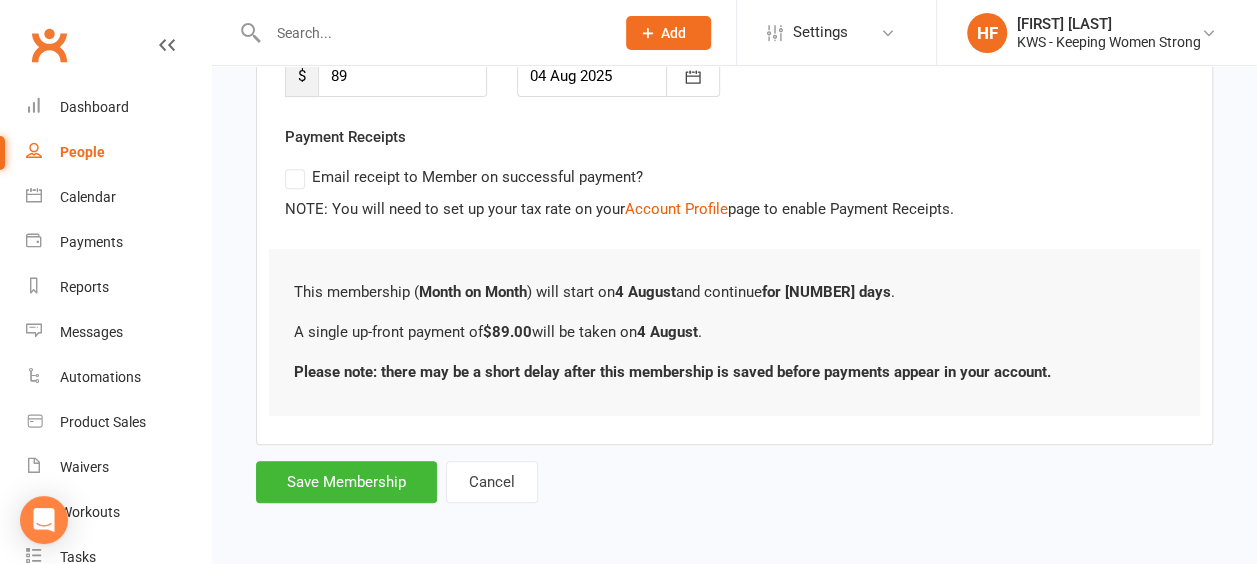 scroll, scrollTop: 0, scrollLeft: 0, axis: both 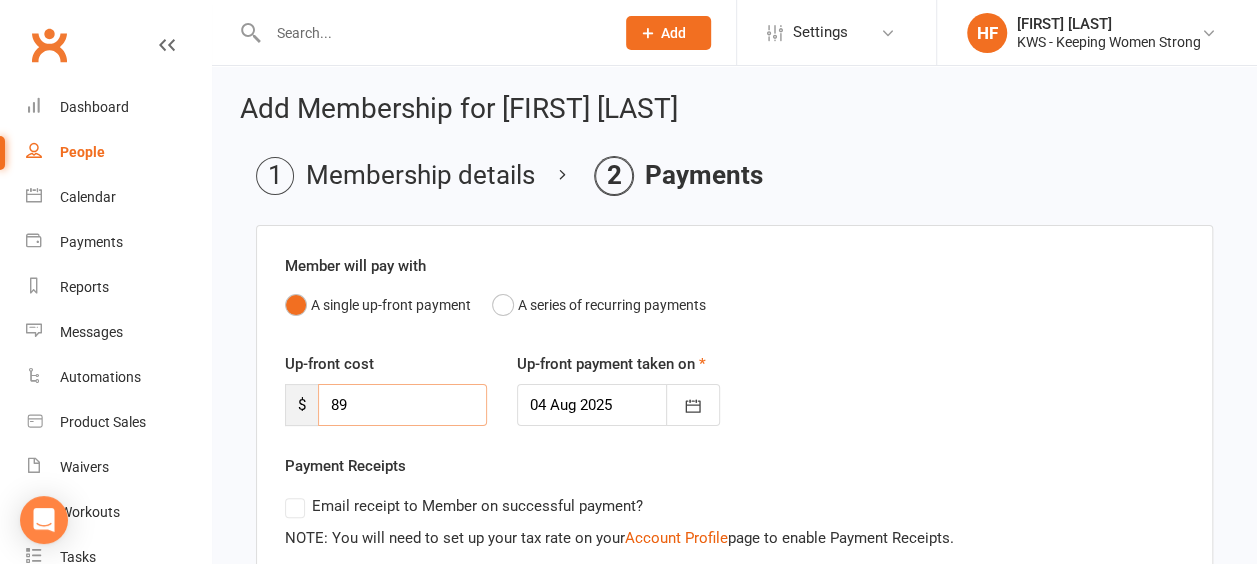 drag, startPoint x: 349, startPoint y: 400, endPoint x: 316, endPoint y: 399, distance: 33.01515 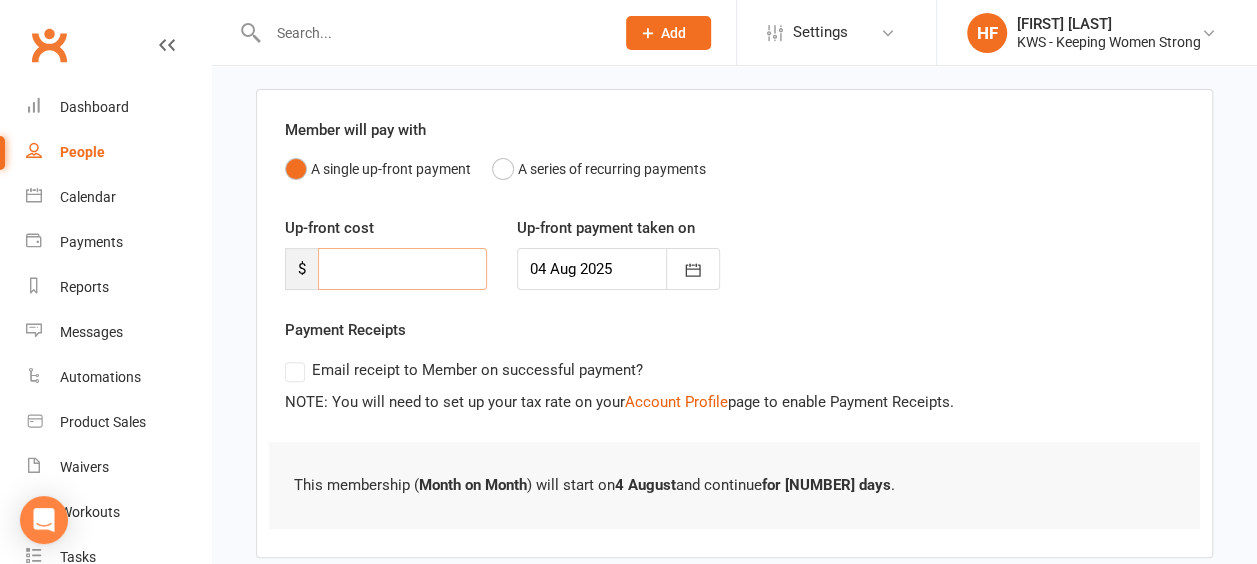 scroll, scrollTop: 246, scrollLeft: 0, axis: vertical 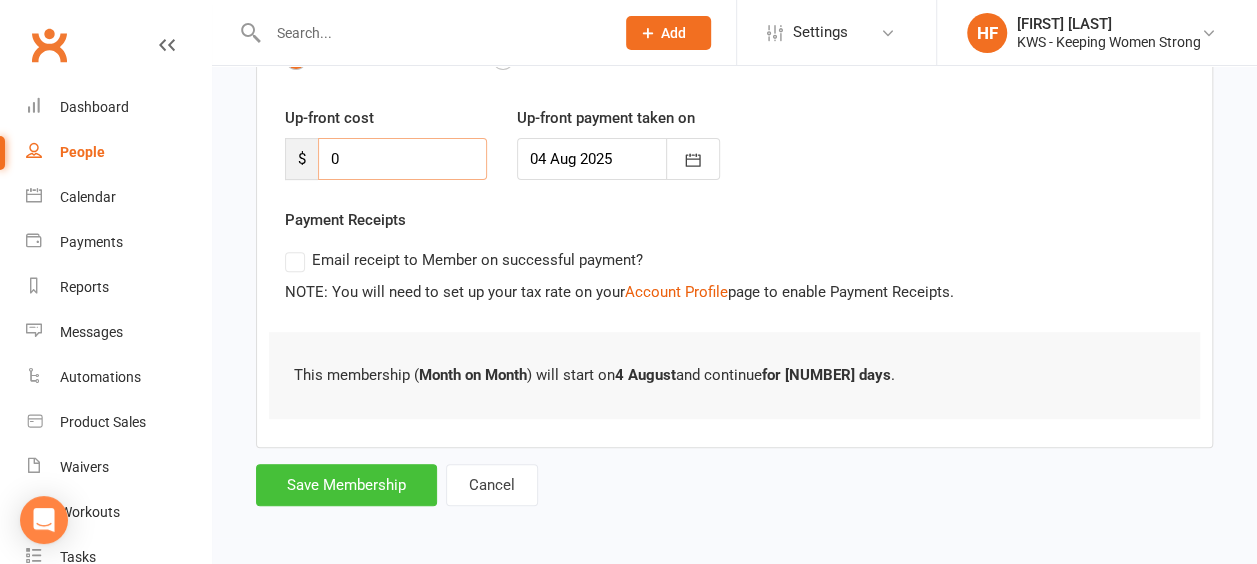type on "0" 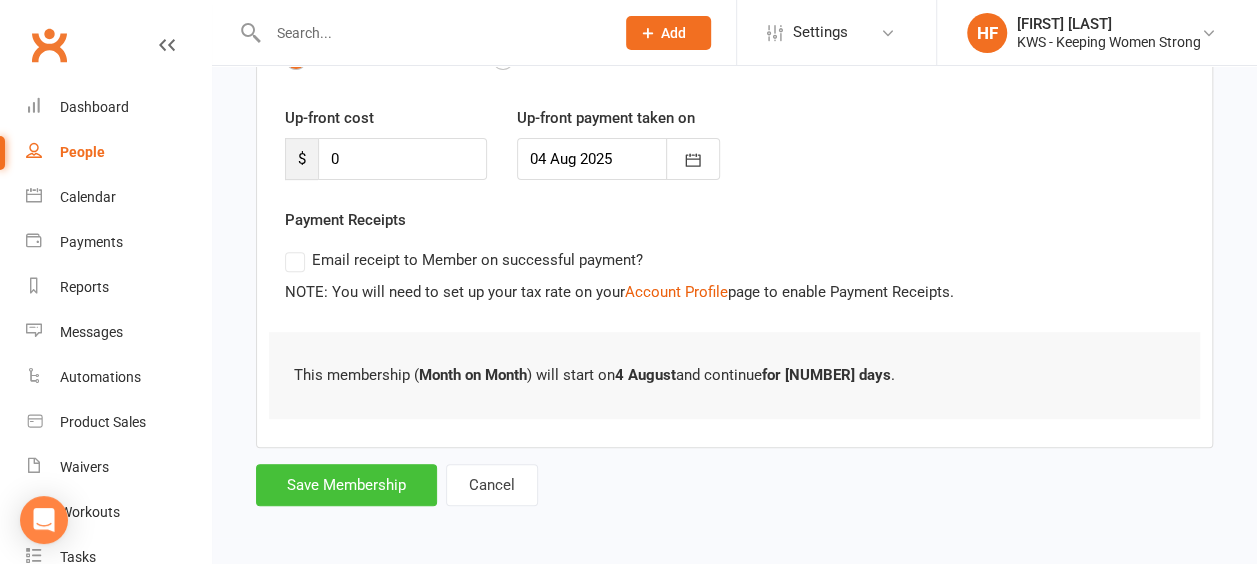 click on "Save Membership" at bounding box center (346, 485) 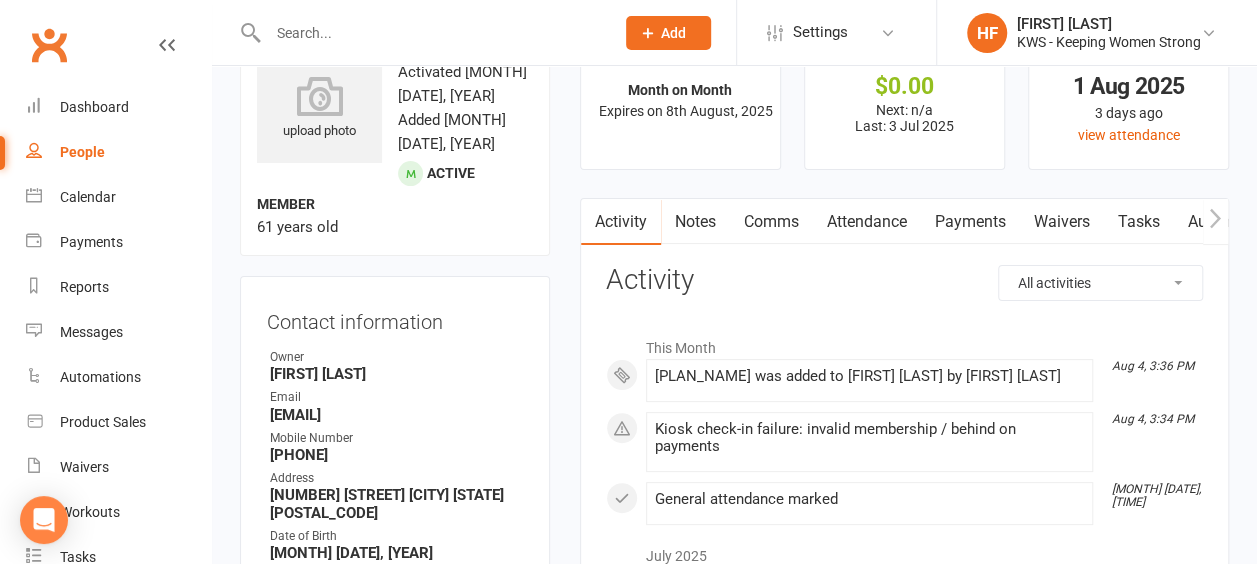 scroll, scrollTop: 0, scrollLeft: 0, axis: both 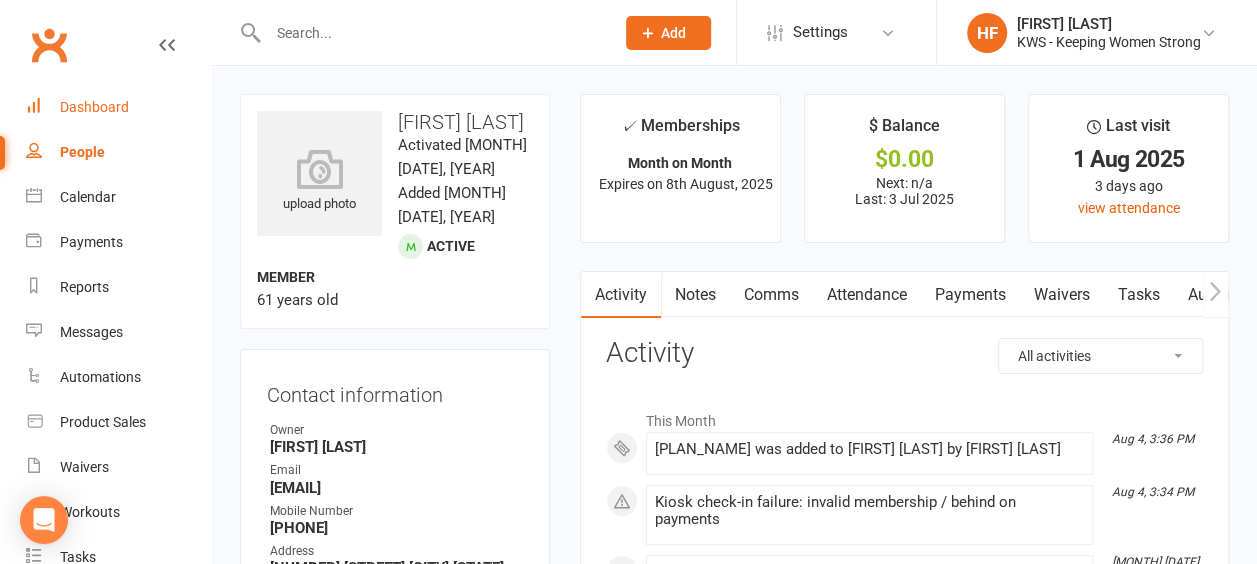 click on "Dashboard" at bounding box center [94, 107] 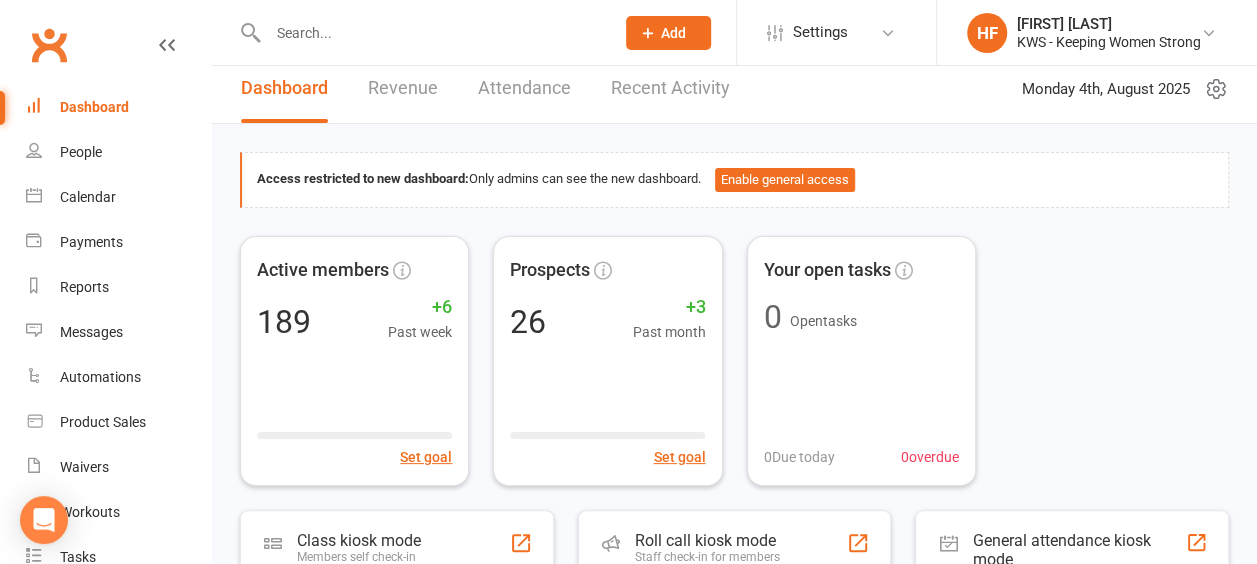 scroll, scrollTop: 0, scrollLeft: 0, axis: both 